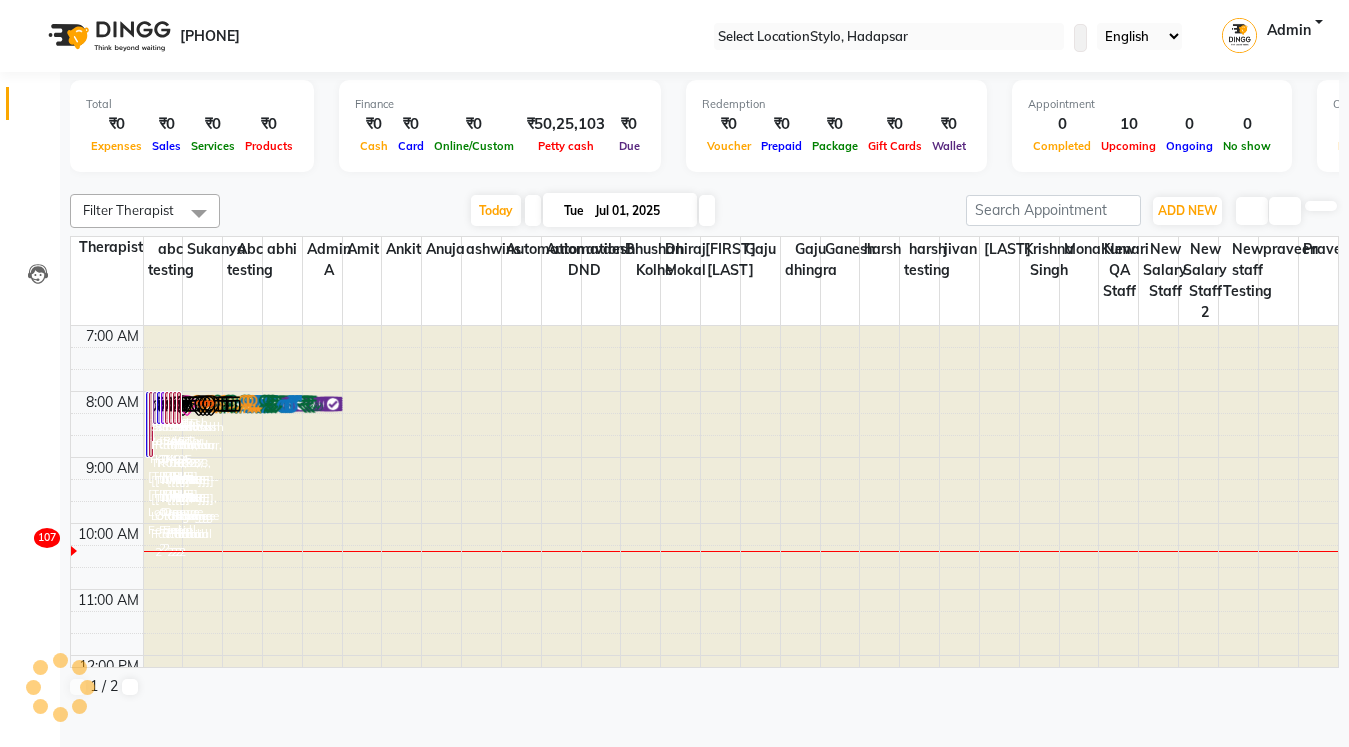 scroll, scrollTop: 0, scrollLeft: 0, axis: both 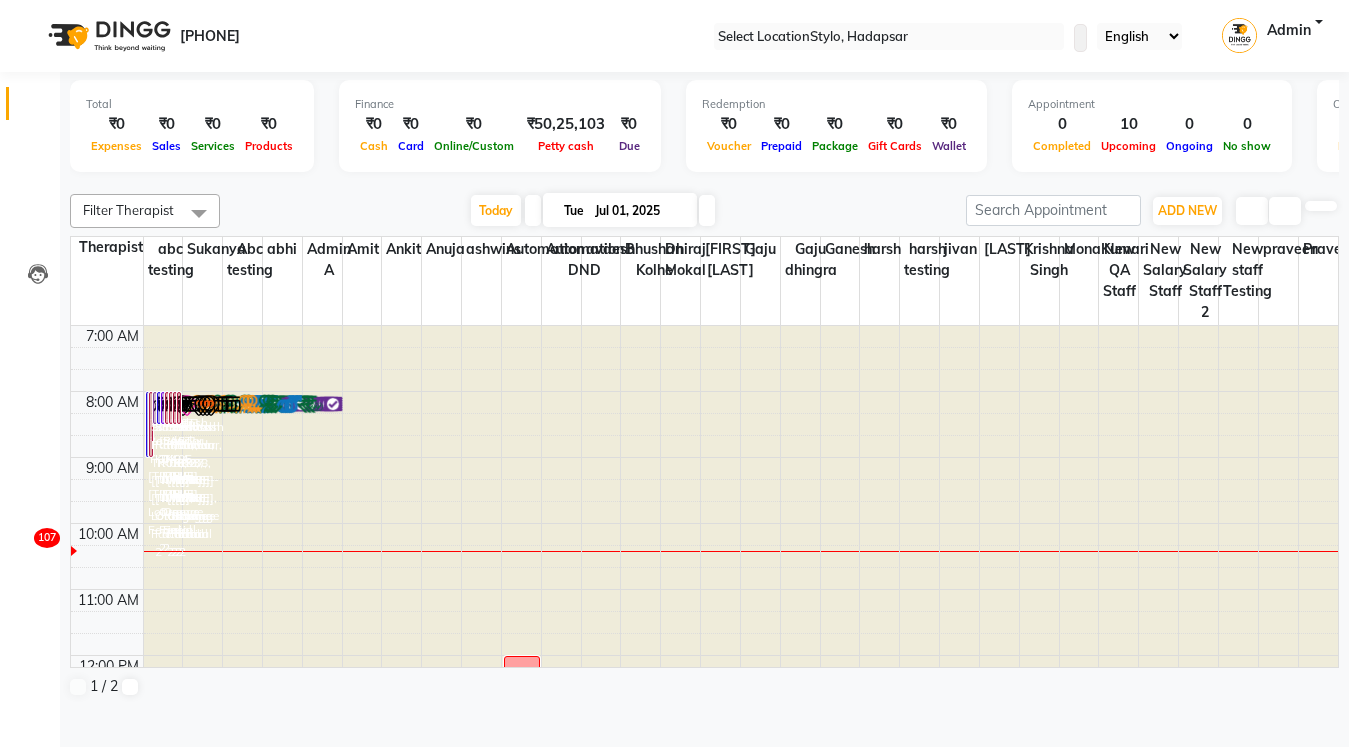 click at bounding box center [199, 213] 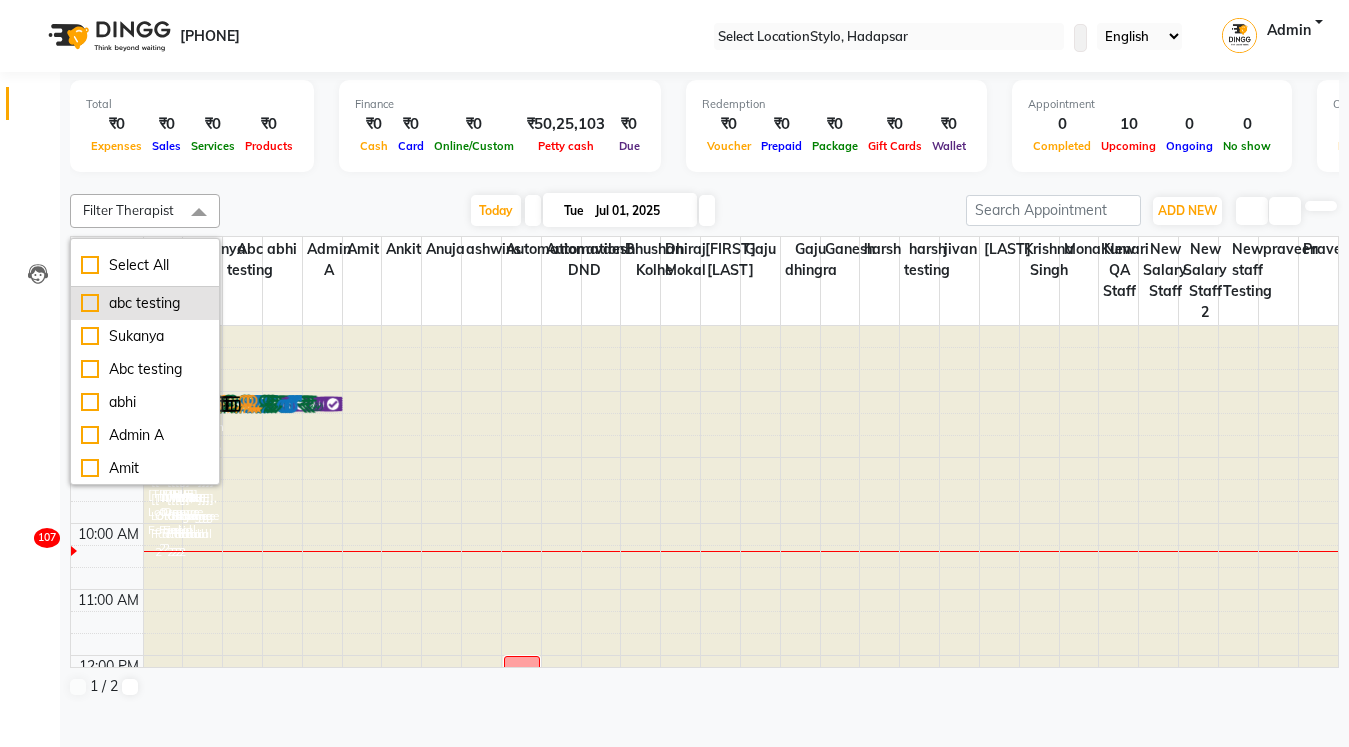 click on "abc testing" at bounding box center [145, 303] 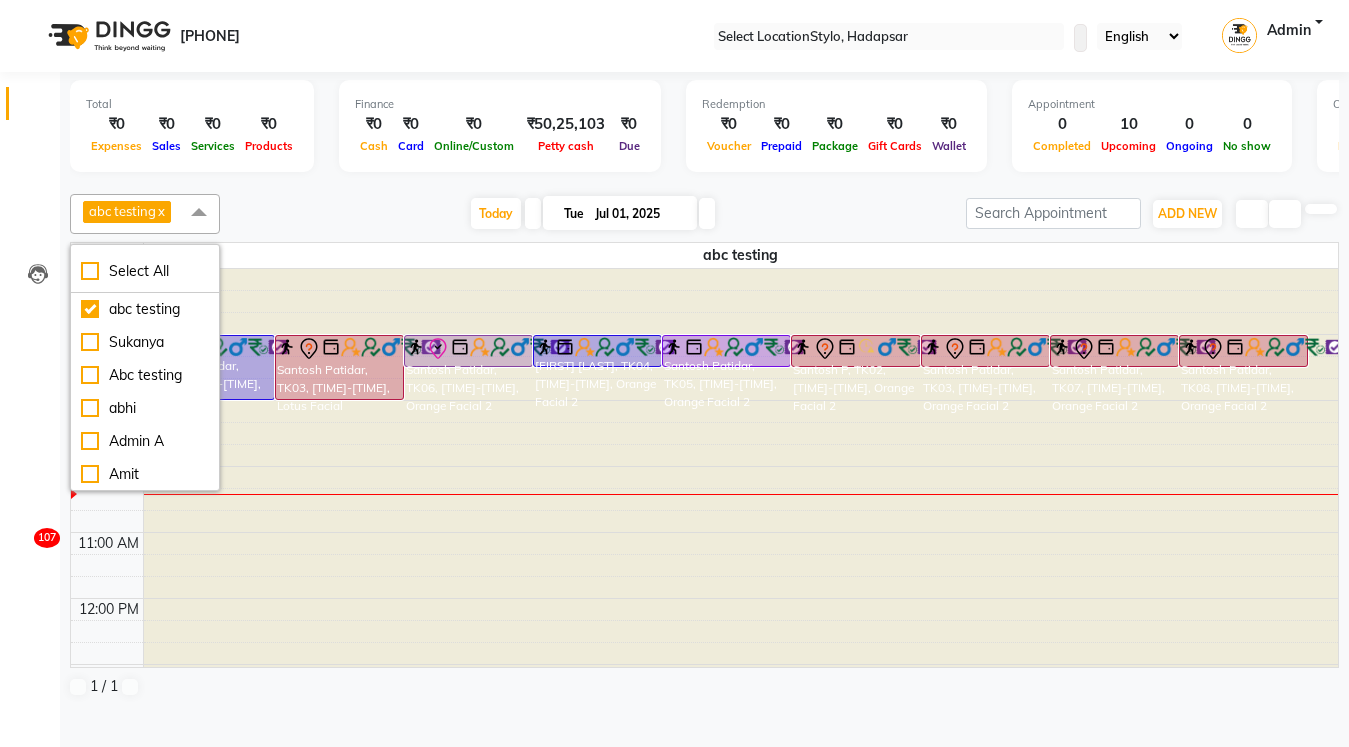 click at bounding box center (741, 269) 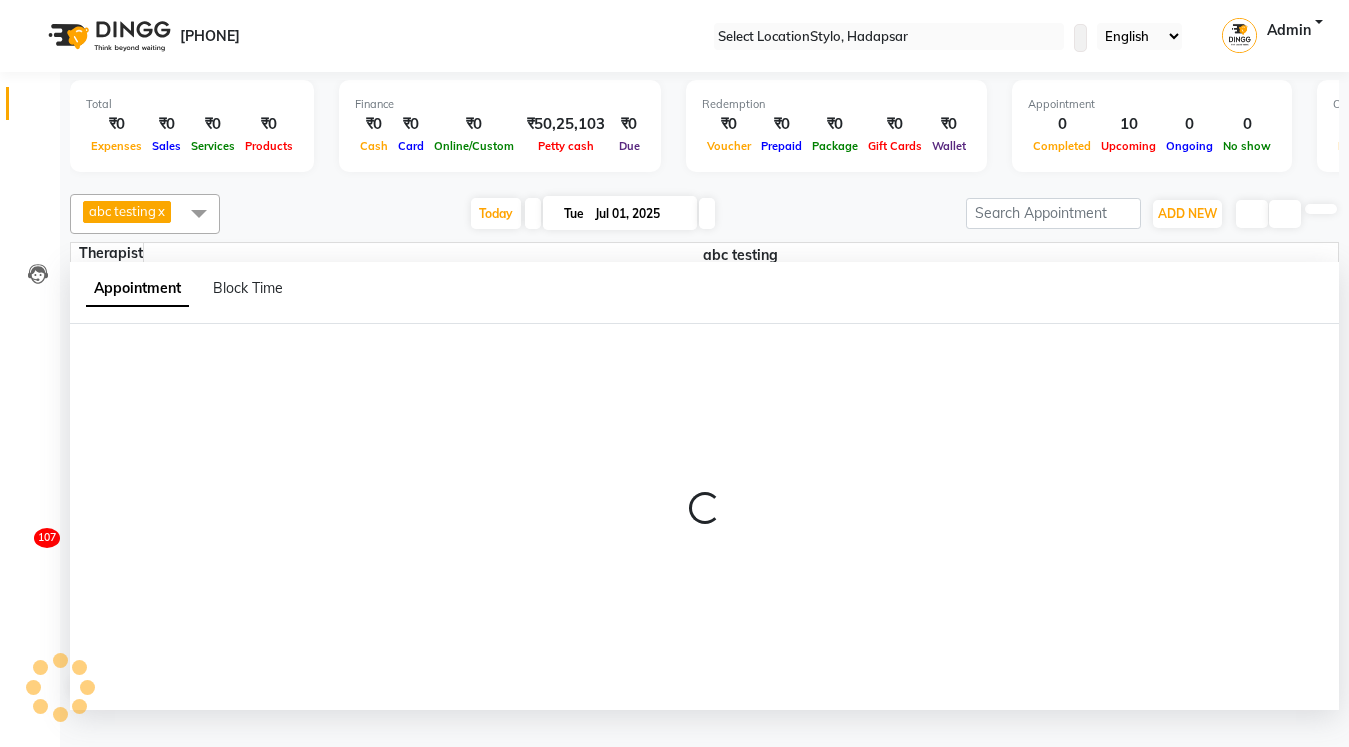 scroll, scrollTop: 1, scrollLeft: 0, axis: vertical 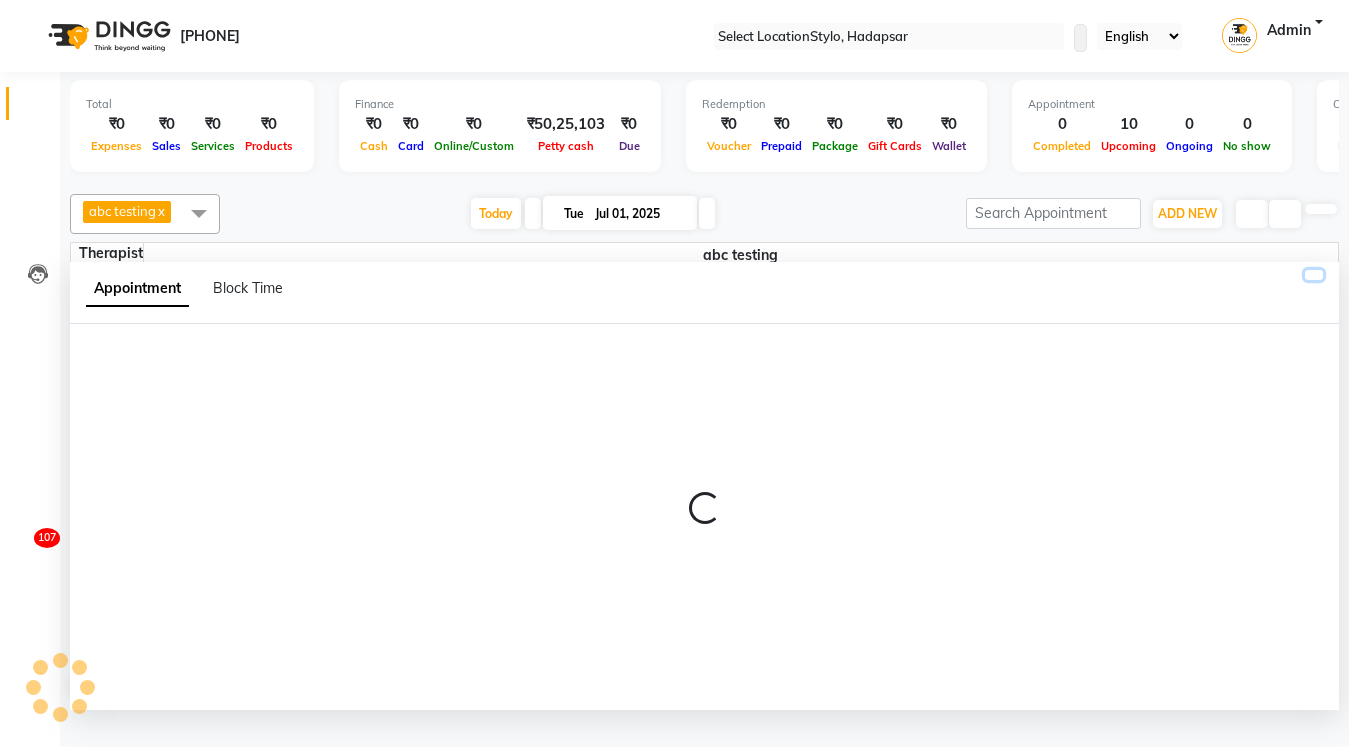 click at bounding box center (1314, 275) 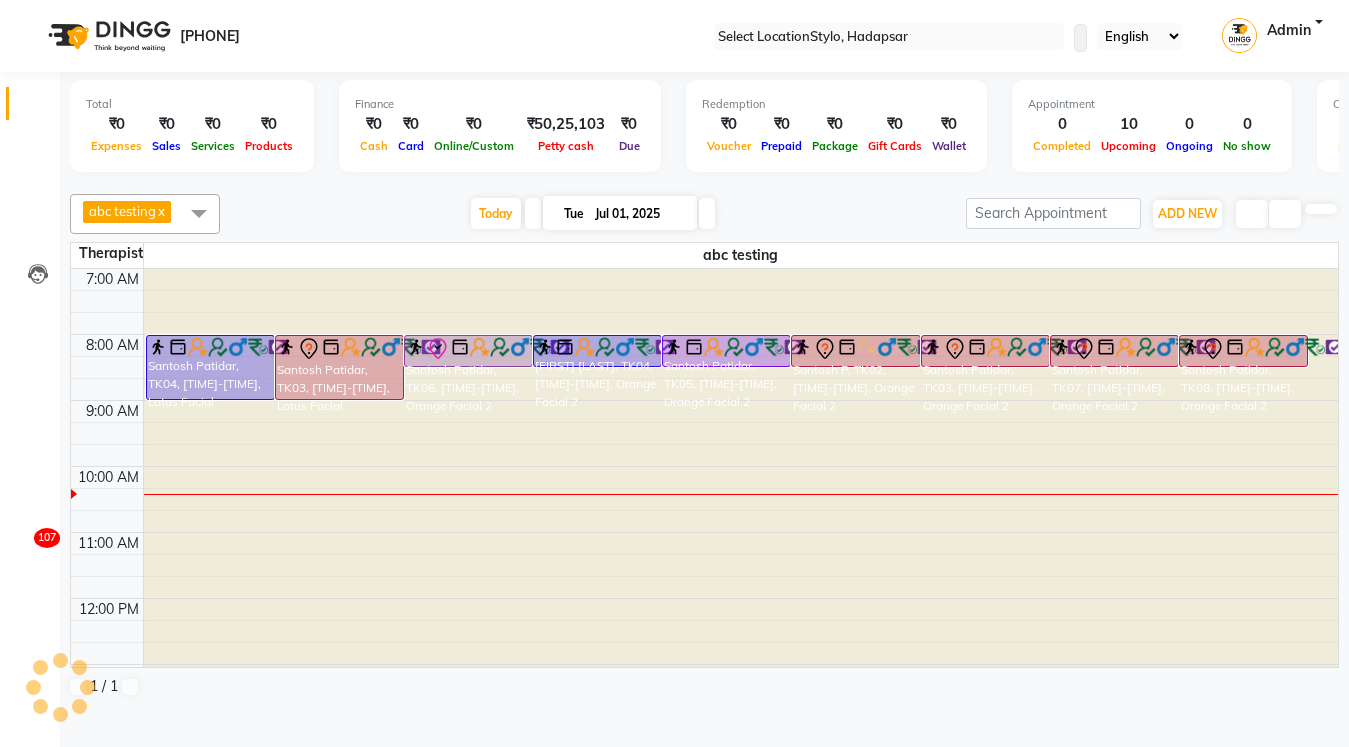 scroll, scrollTop: 0, scrollLeft: 0, axis: both 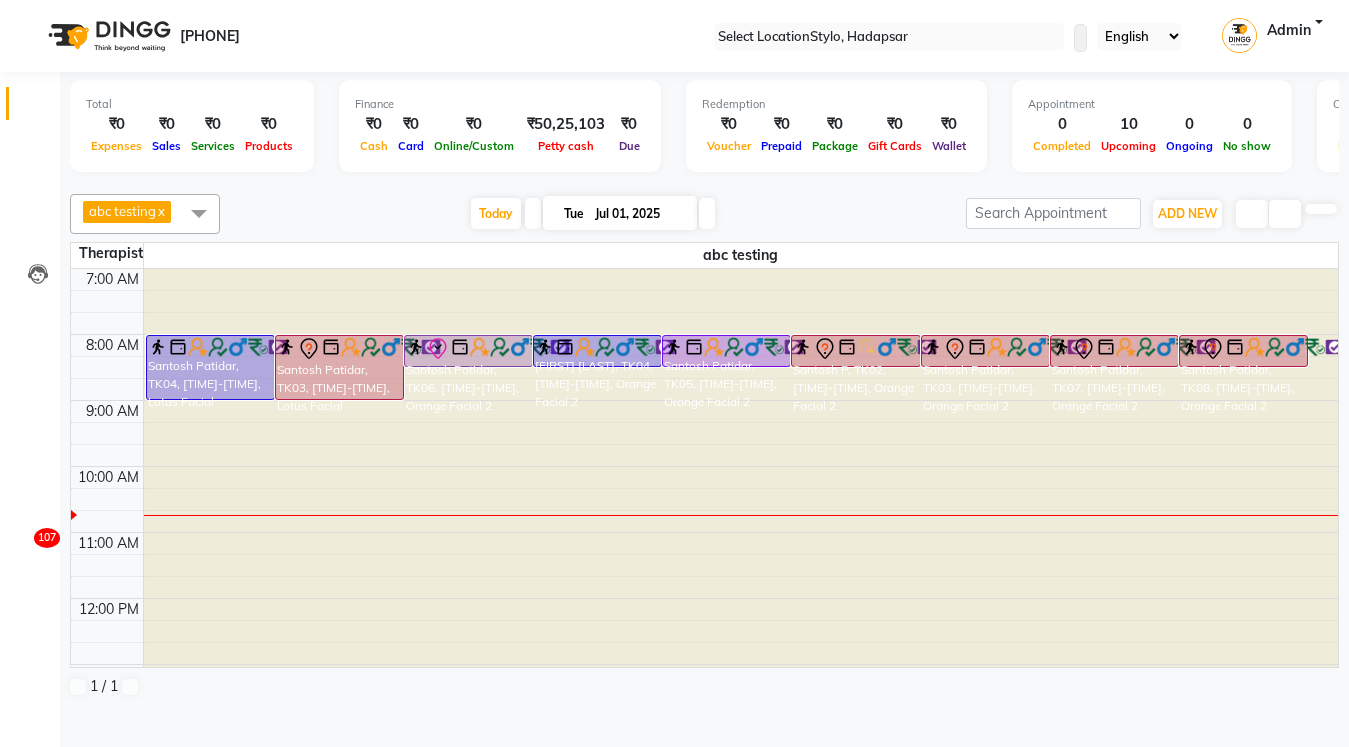 click at bounding box center (199, 213) 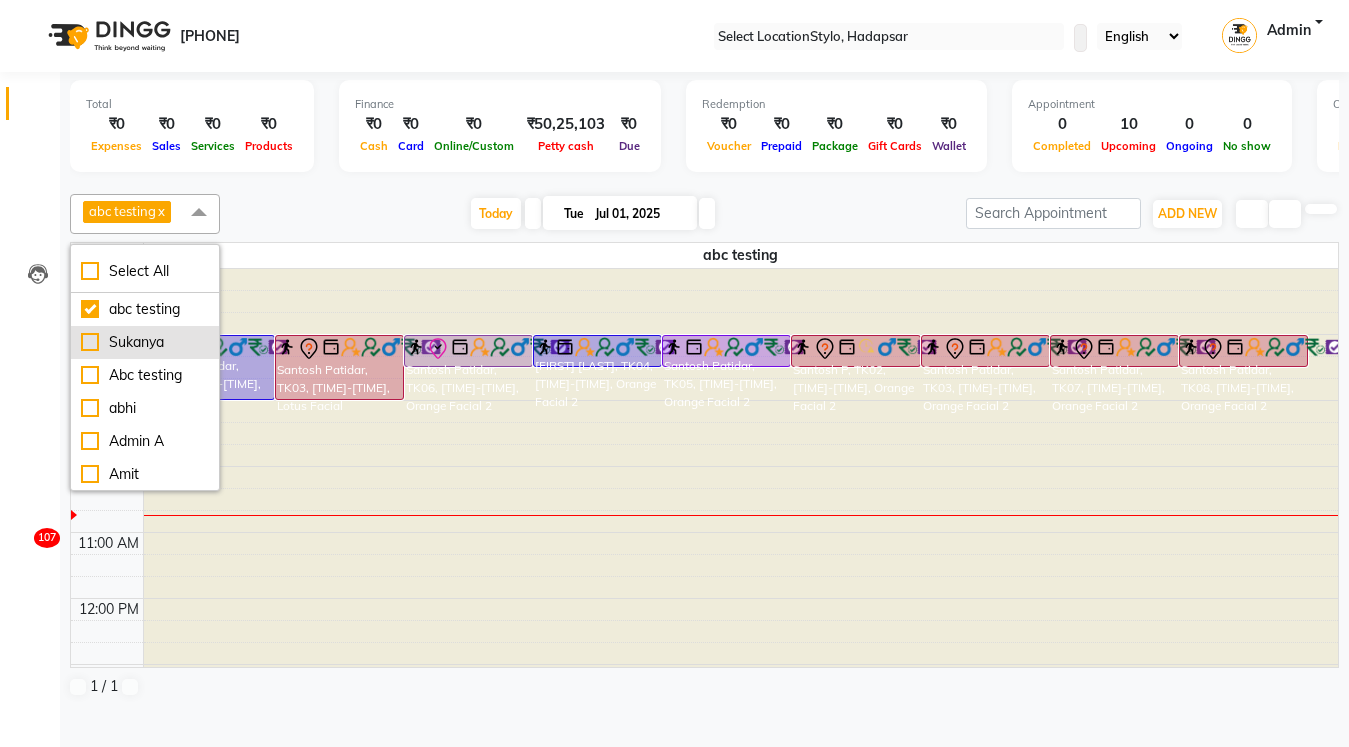 click on "[FIRST]" at bounding box center (145, 309) 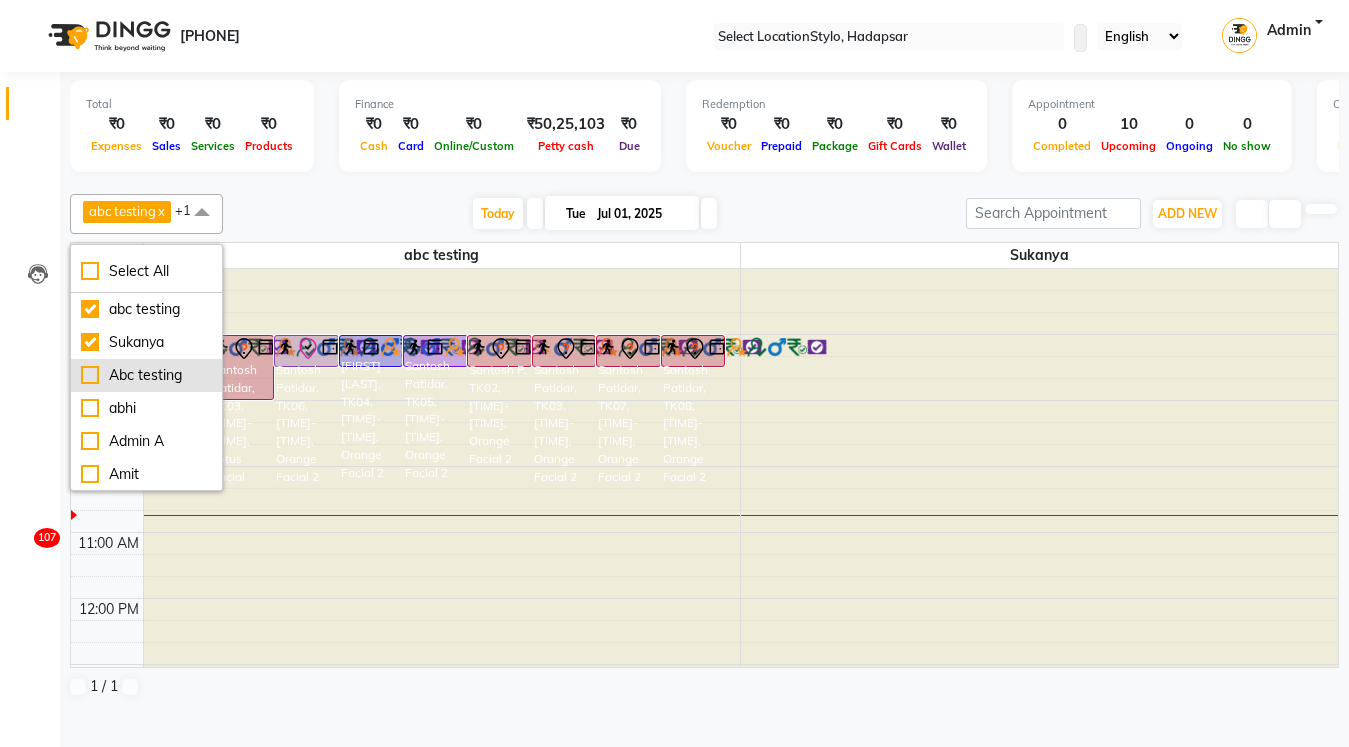 click on "Abc testing" at bounding box center (146, 309) 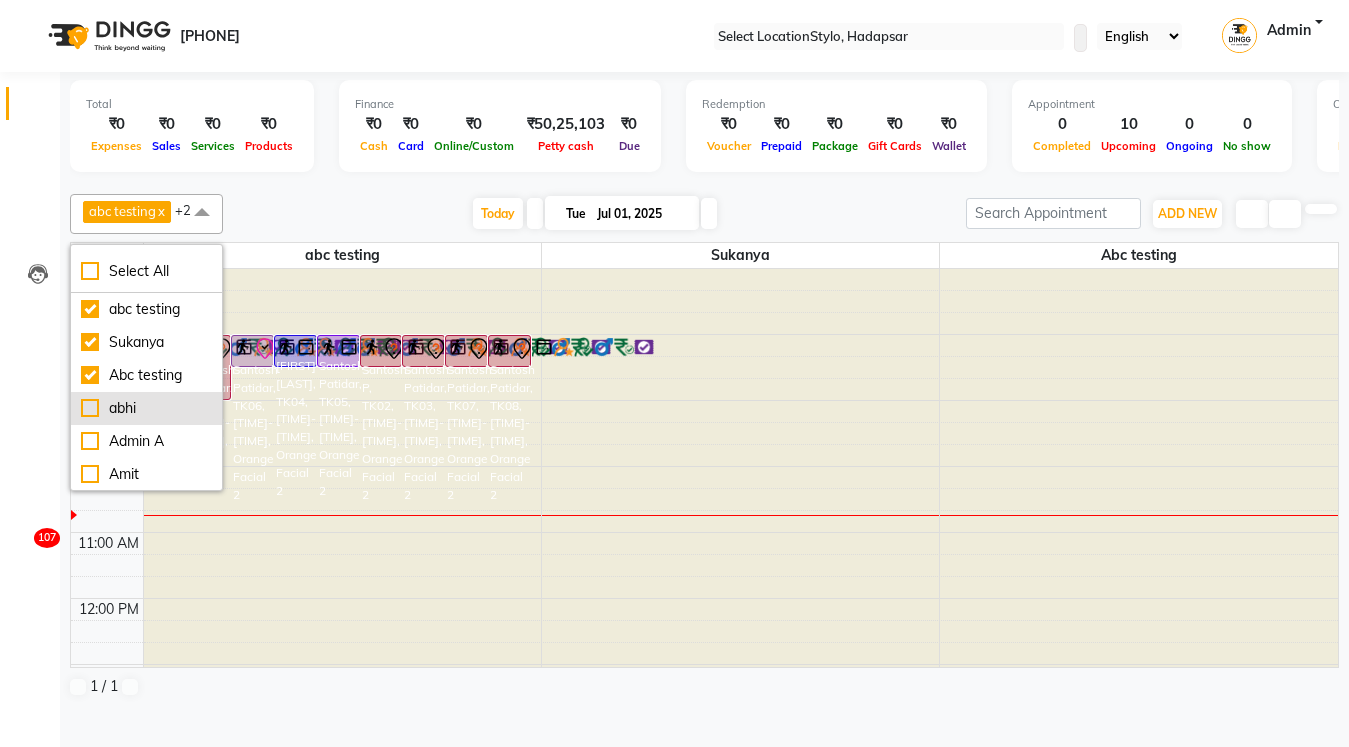 click on "[FIRST]" at bounding box center [146, 408] 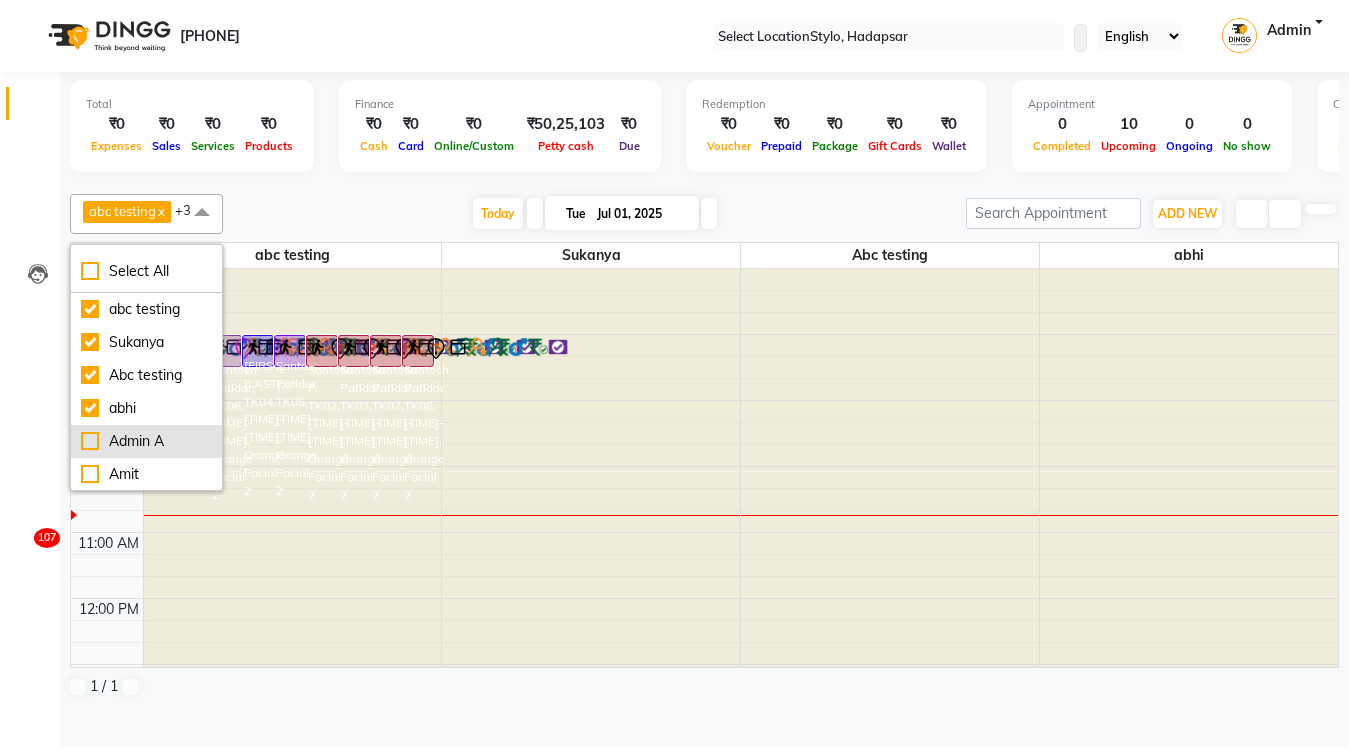 click on "[ROLE] [NAME]" at bounding box center [146, 309] 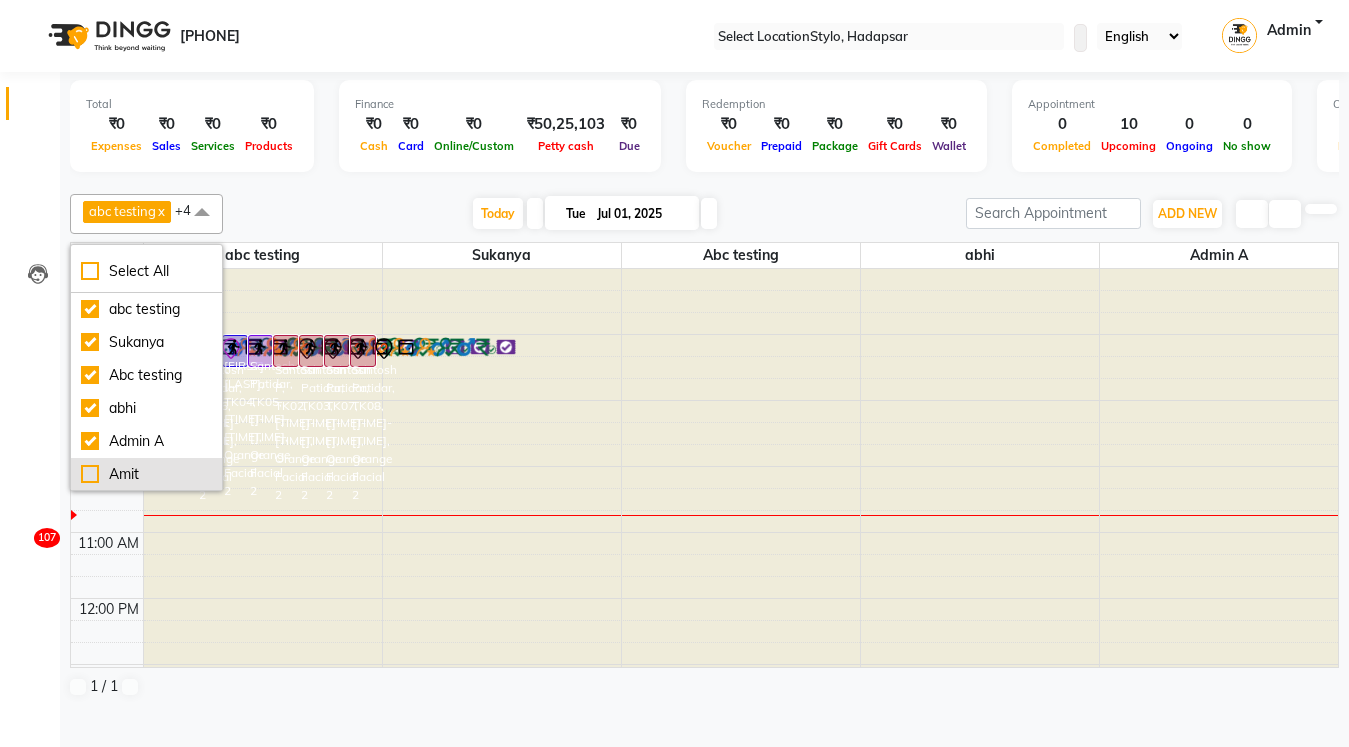 click on "[FIRST]" at bounding box center [146, 309] 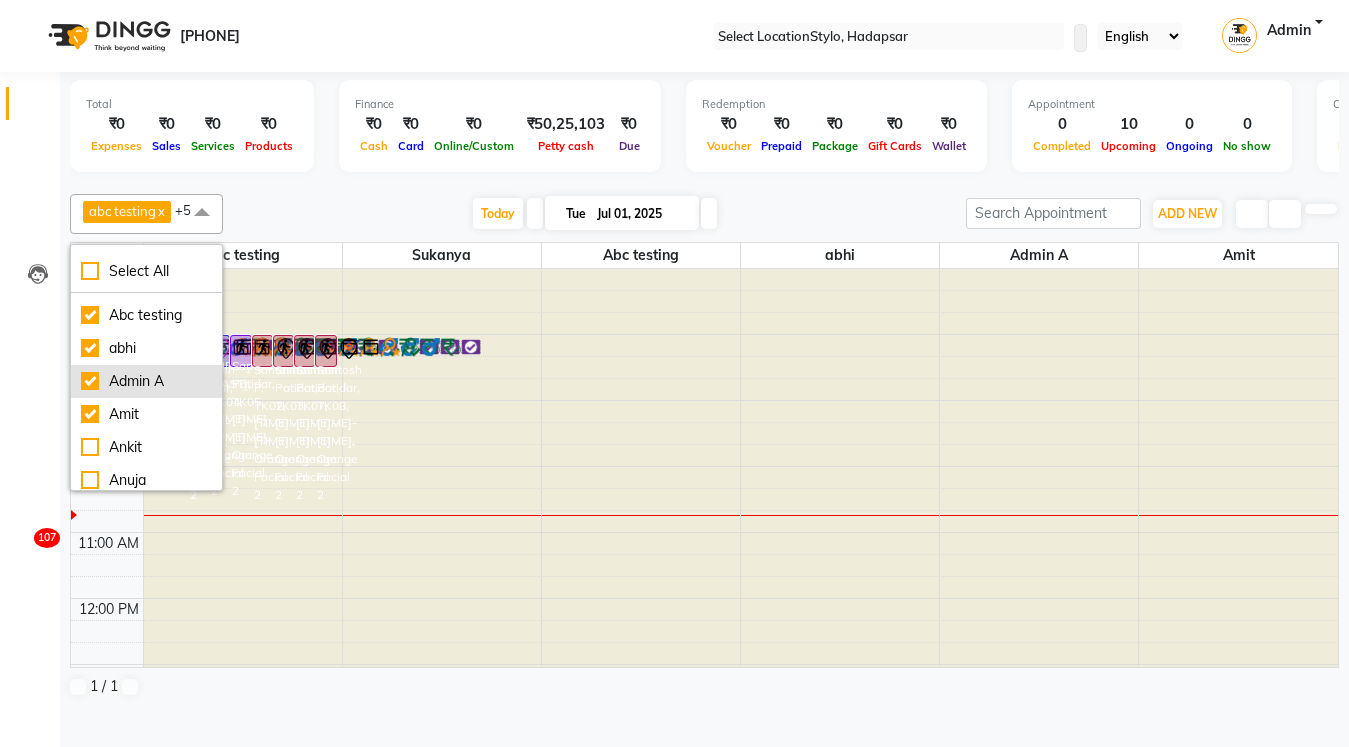 scroll, scrollTop: 62, scrollLeft: 0, axis: vertical 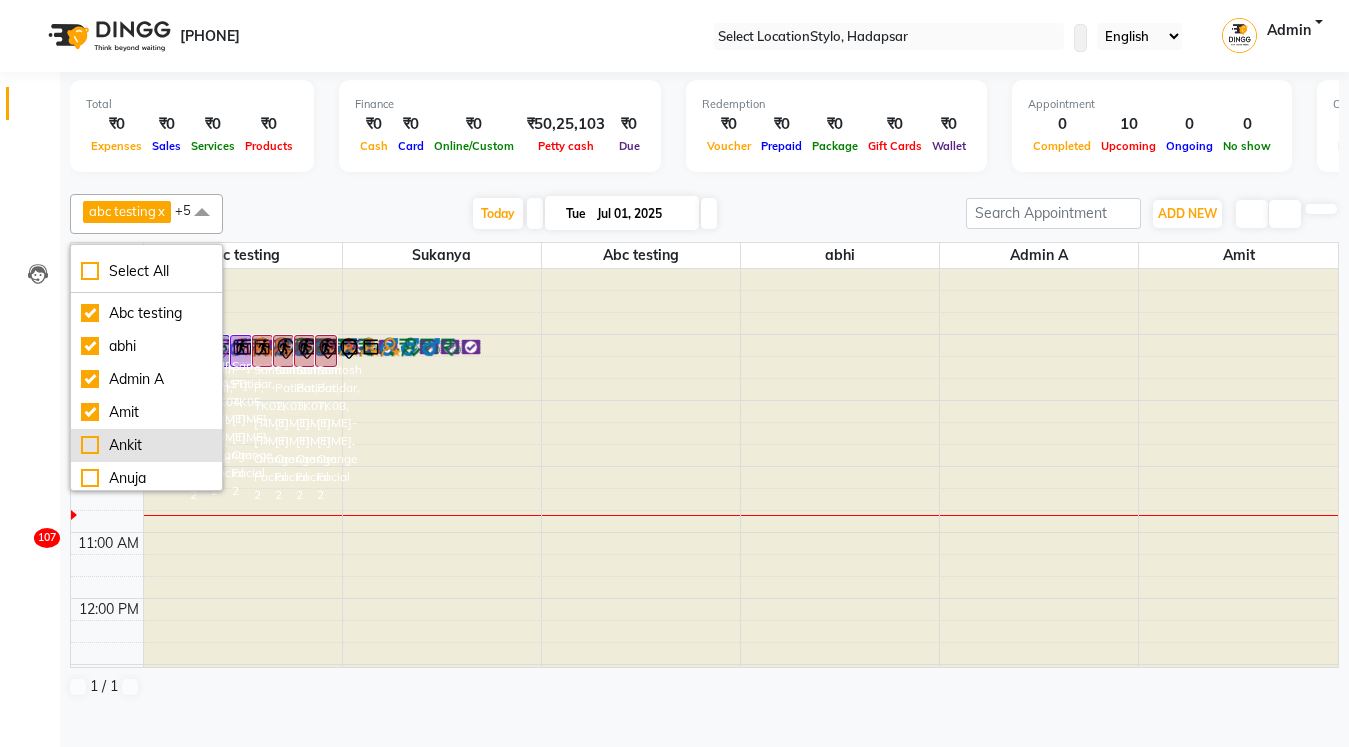 click on "[FIRST]" at bounding box center [146, 445] 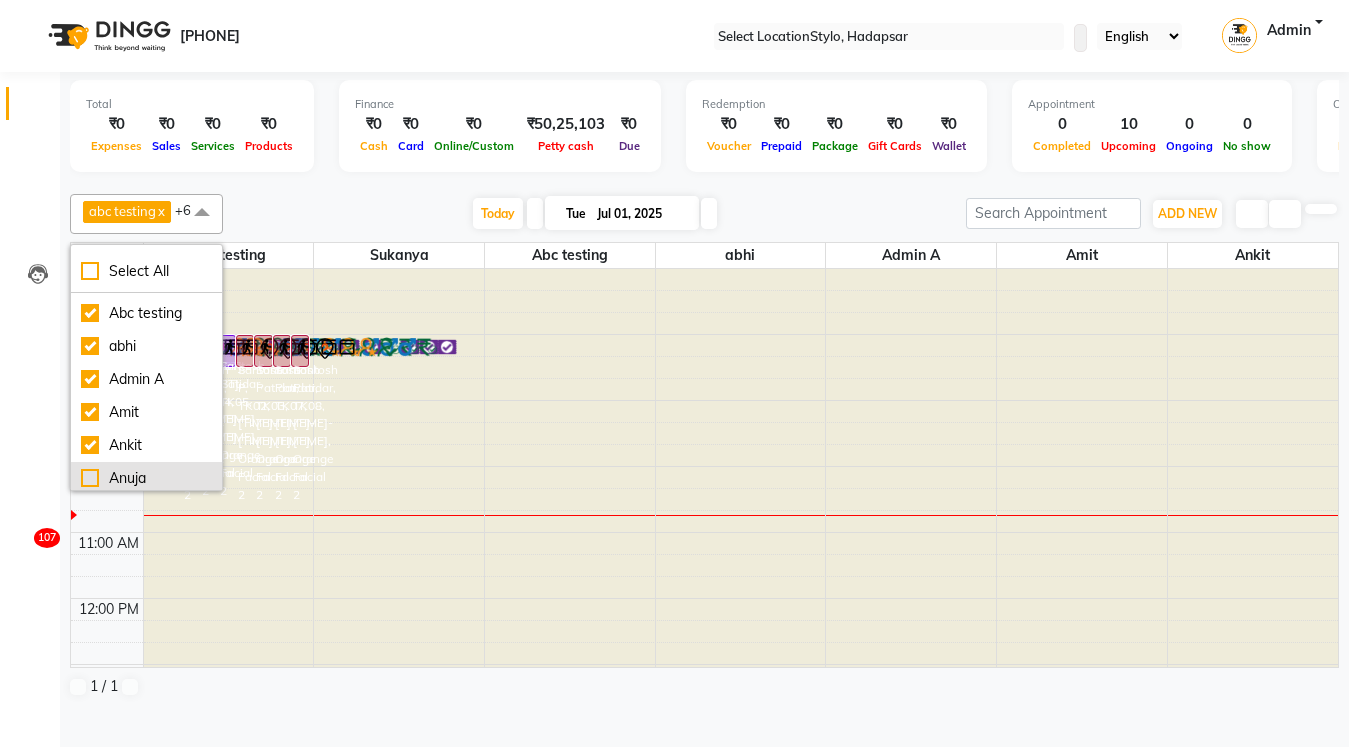 click on "[FIRST]" at bounding box center (146, 247) 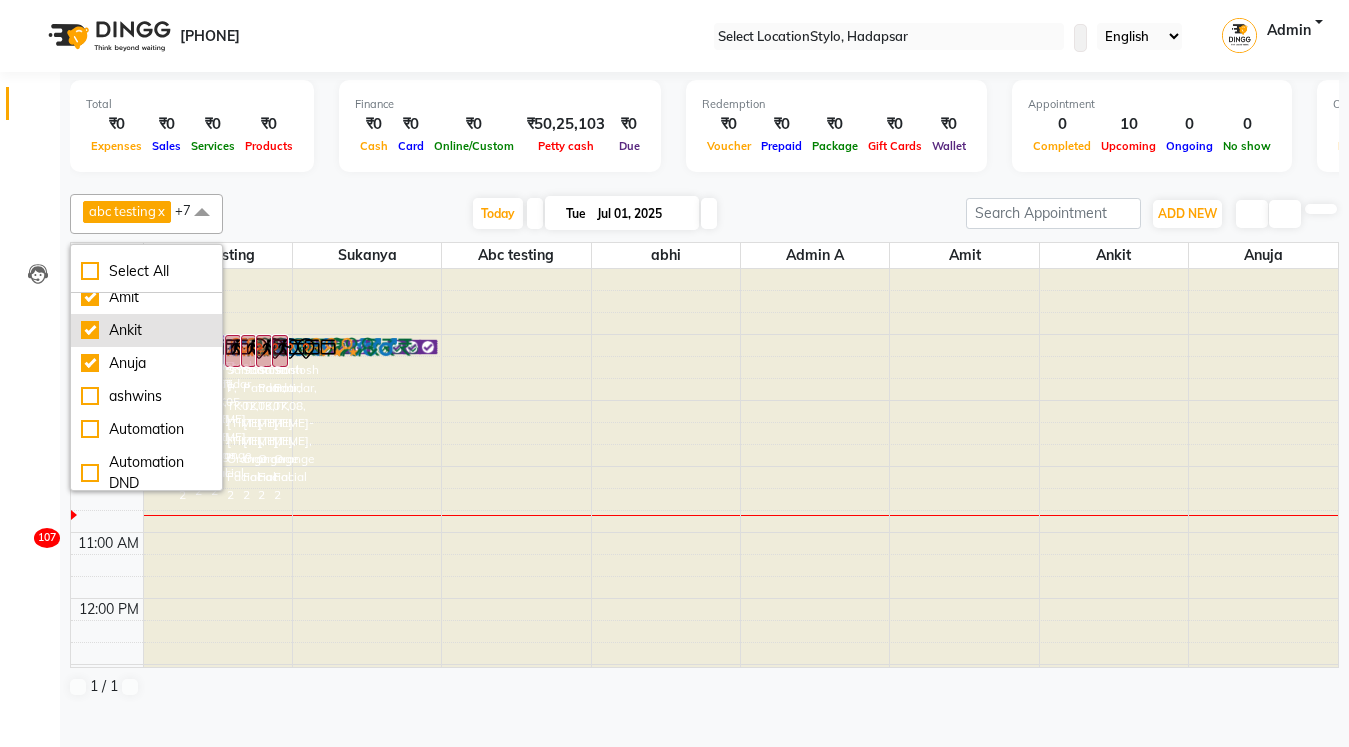 scroll, scrollTop: 198, scrollLeft: 0, axis: vertical 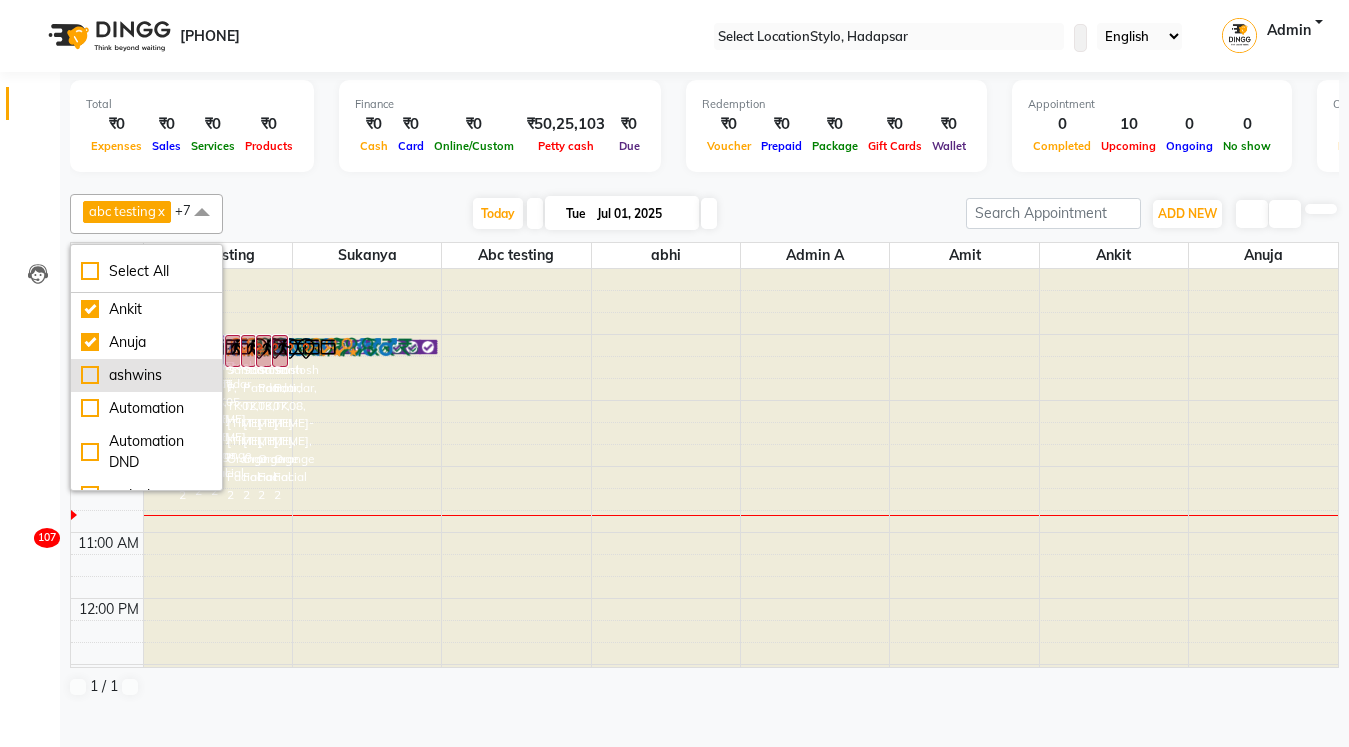 click on "[USERNAME]" at bounding box center (146, 111) 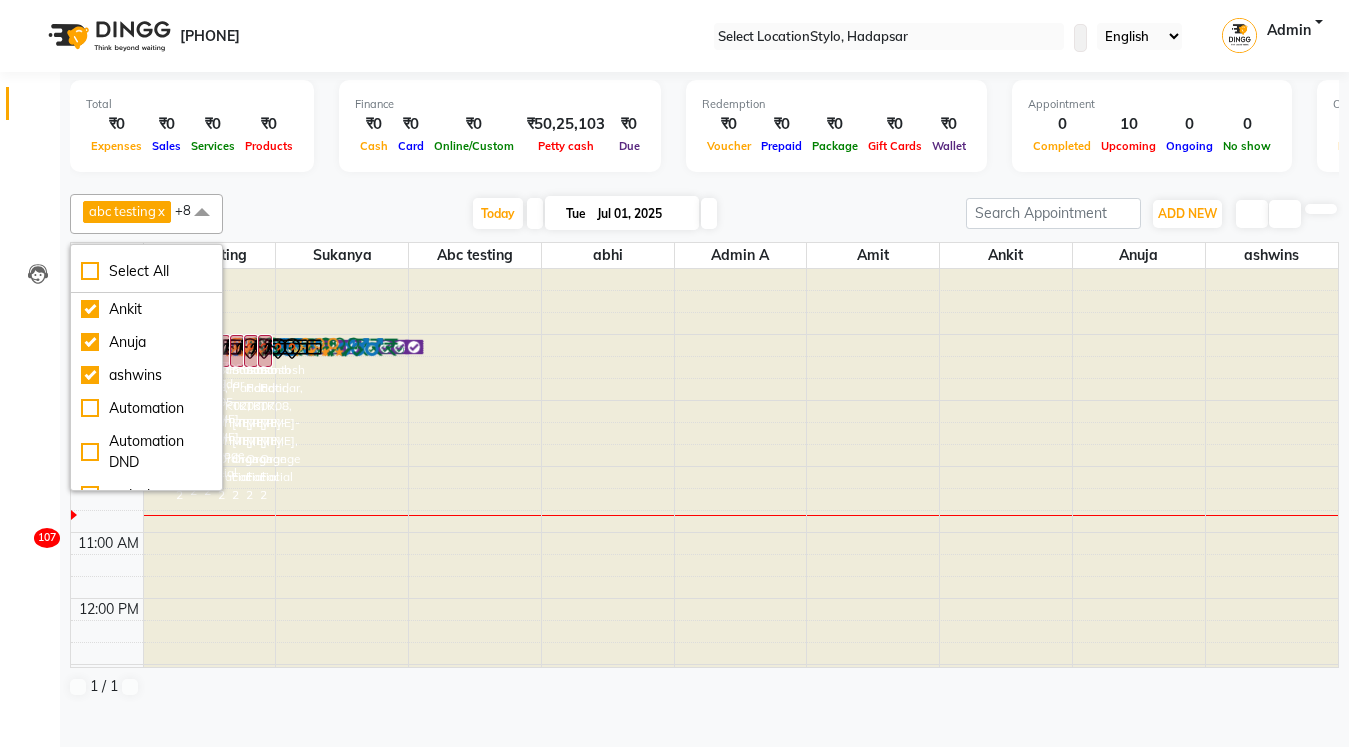 click at bounding box center (210, 269) 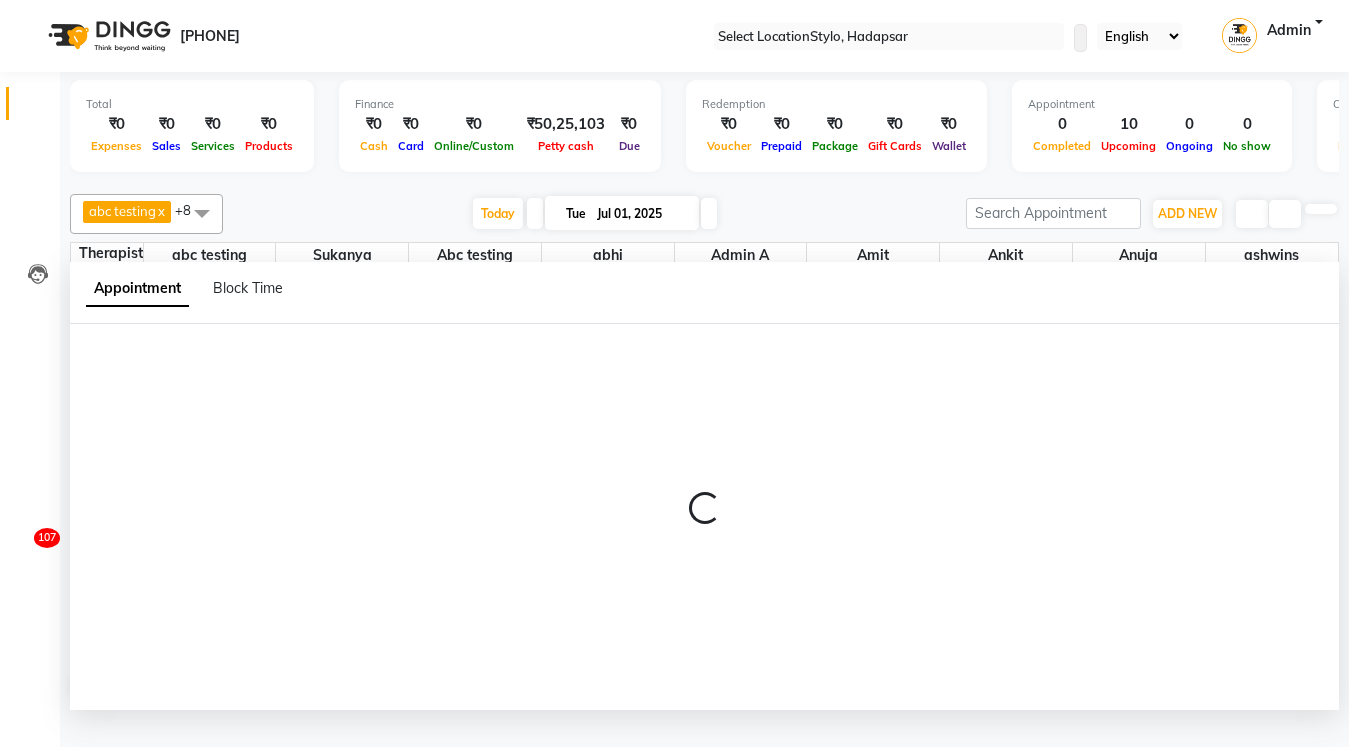 scroll, scrollTop: 1, scrollLeft: 0, axis: vertical 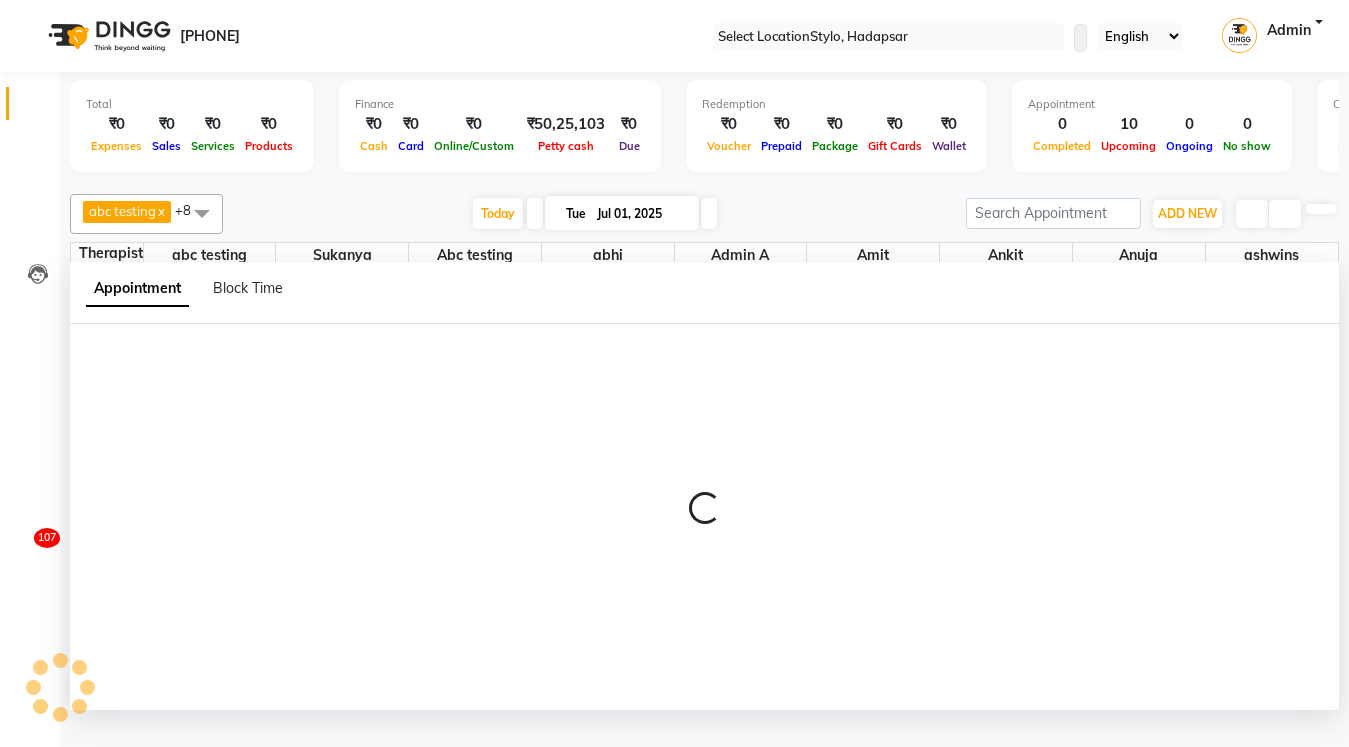 click on "Appointment Block Time" at bounding box center [704, 293] 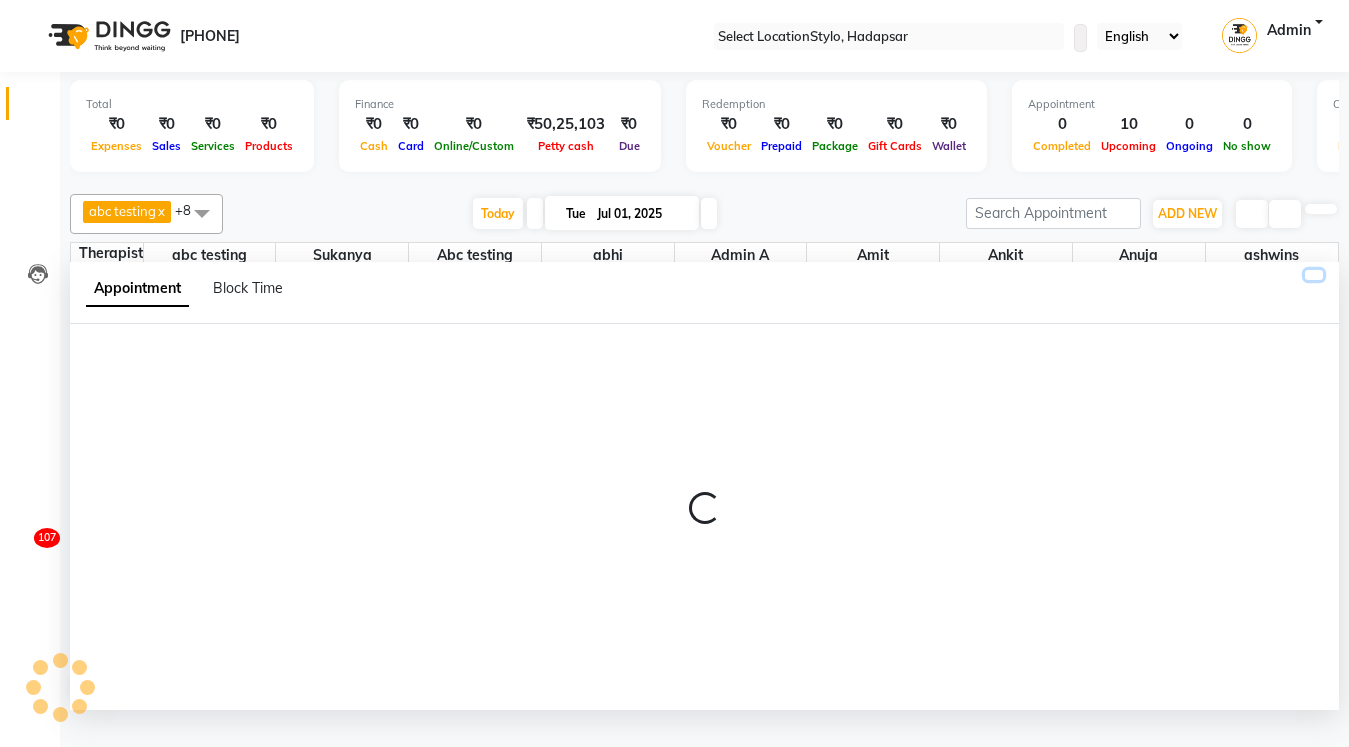 click at bounding box center (1314, 275) 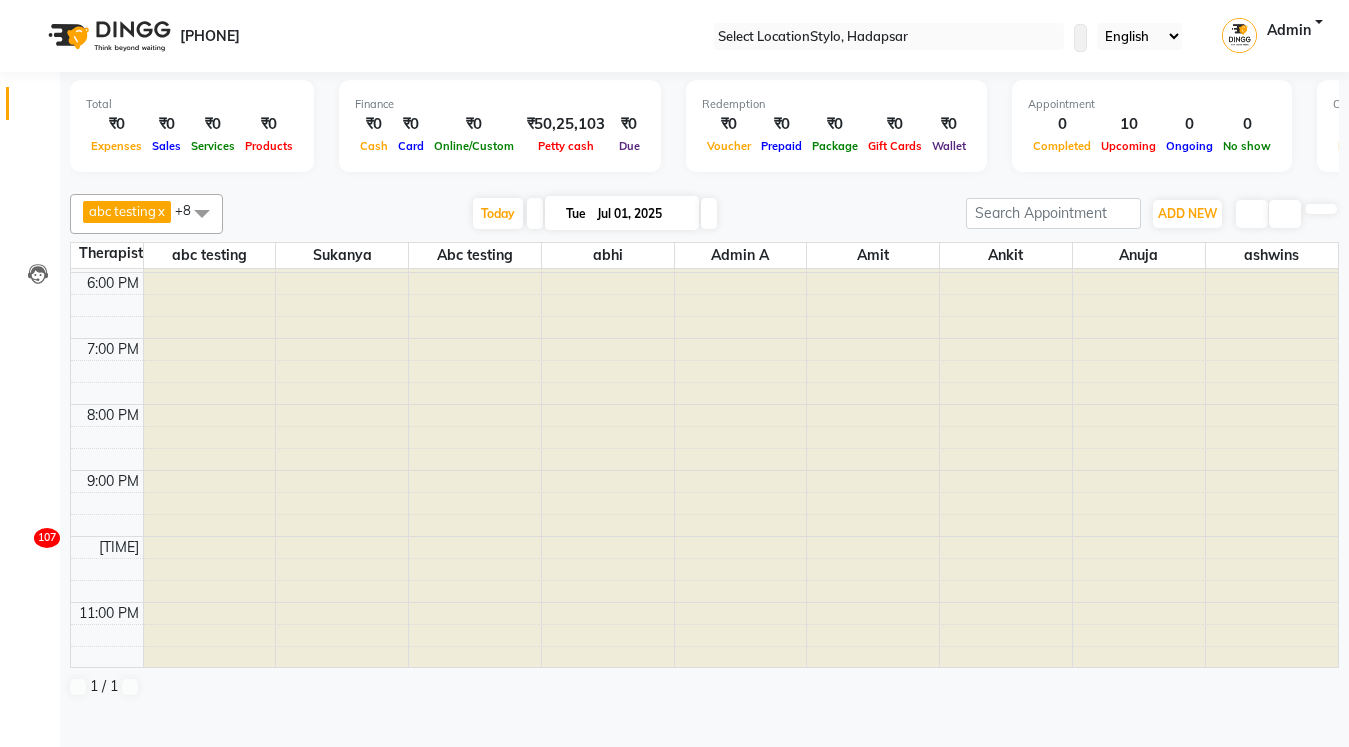 scroll, scrollTop: 0, scrollLeft: 0, axis: both 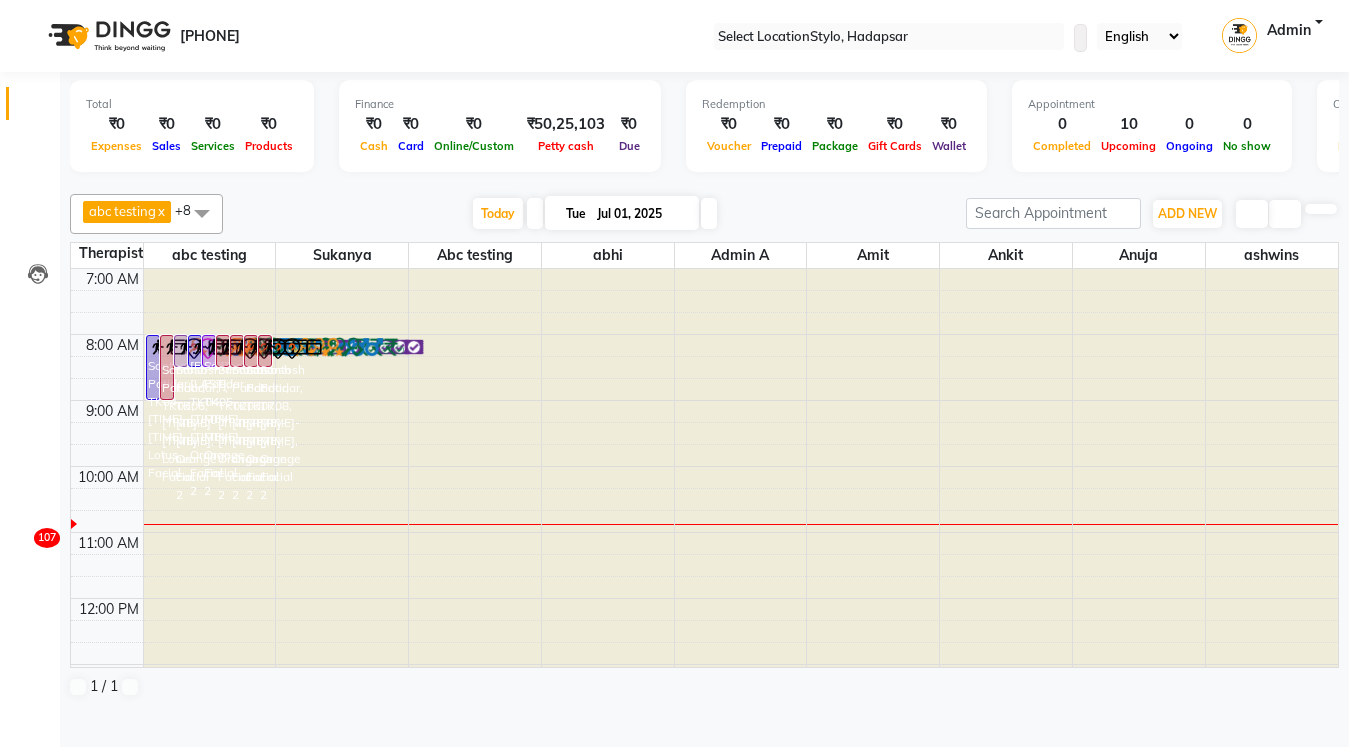 click at bounding box center (1252, 214) 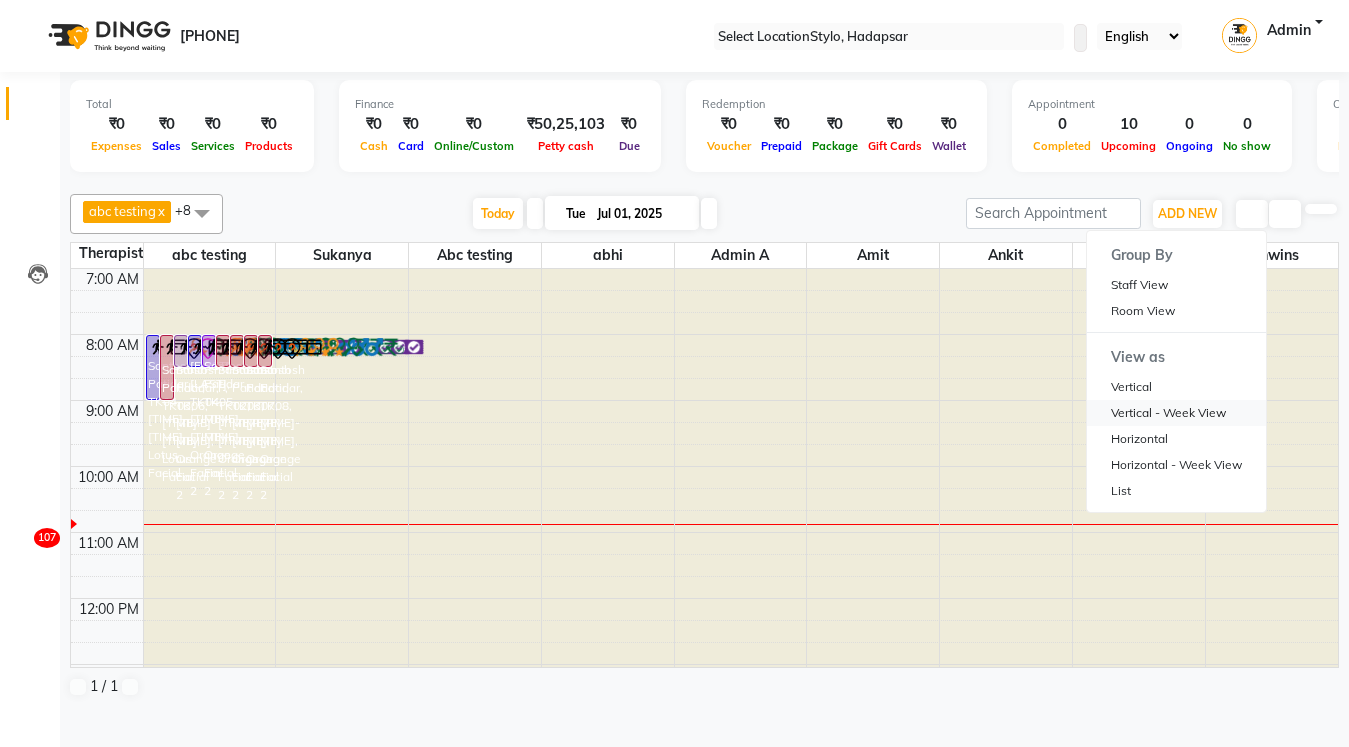 click on "[ORIENTATION] - [VIEW_TYPE]" at bounding box center [1176, 413] 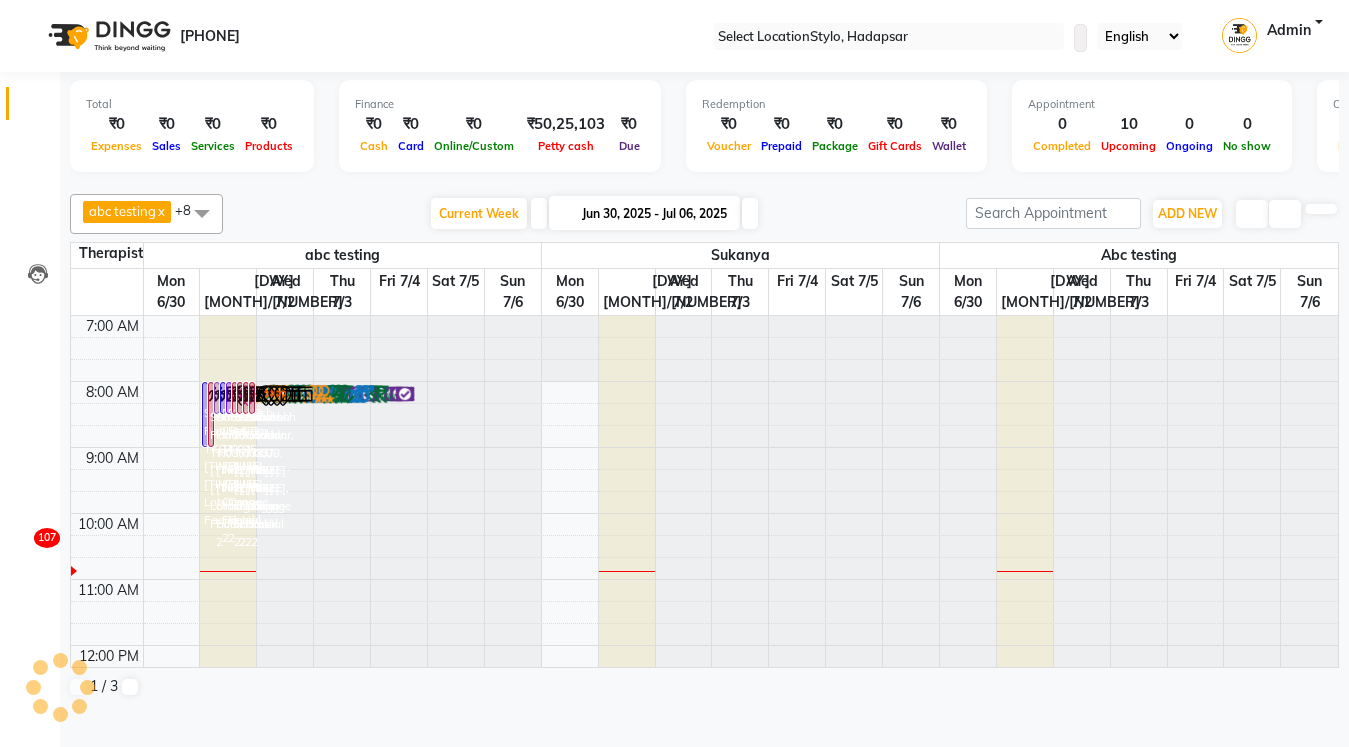 scroll, scrollTop: 199, scrollLeft: 0, axis: vertical 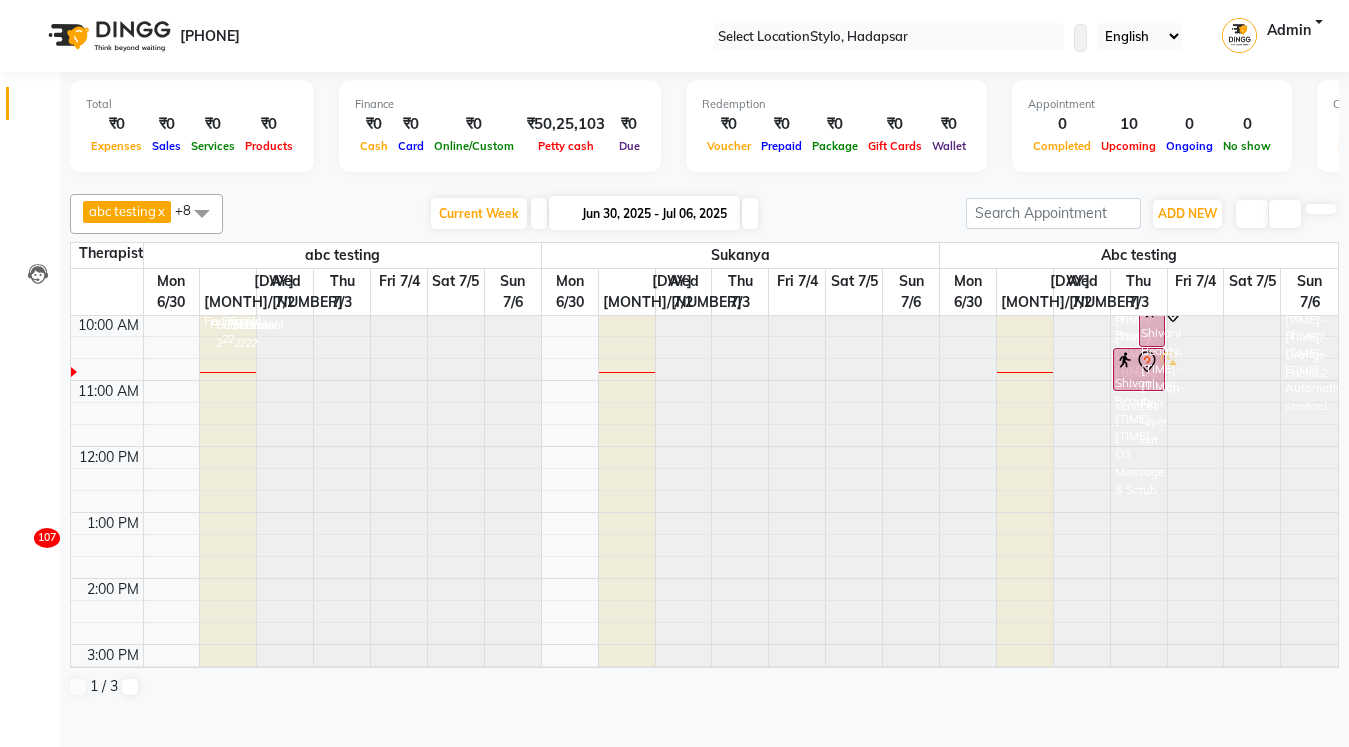 drag, startPoint x: 1050, startPoint y: 441, endPoint x: 799, endPoint y: 441, distance: 251 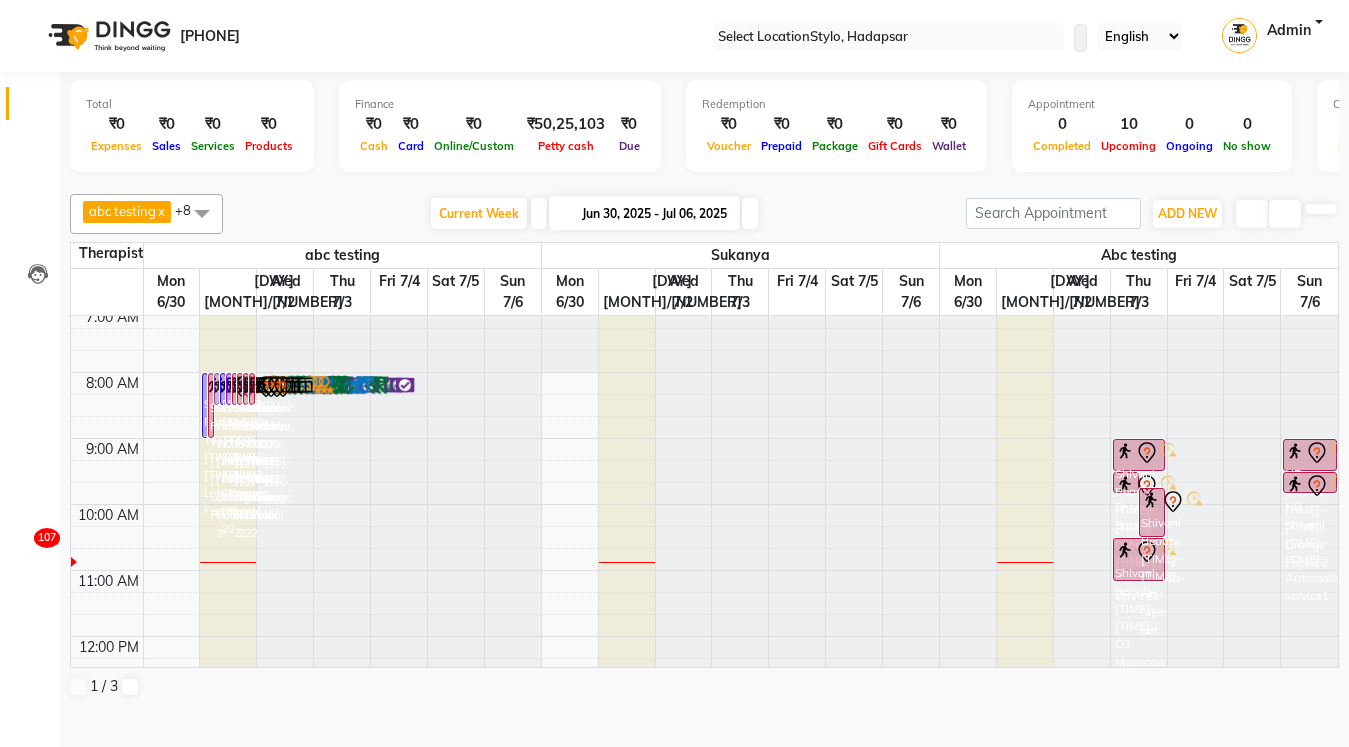 scroll, scrollTop: 0, scrollLeft: 0, axis: both 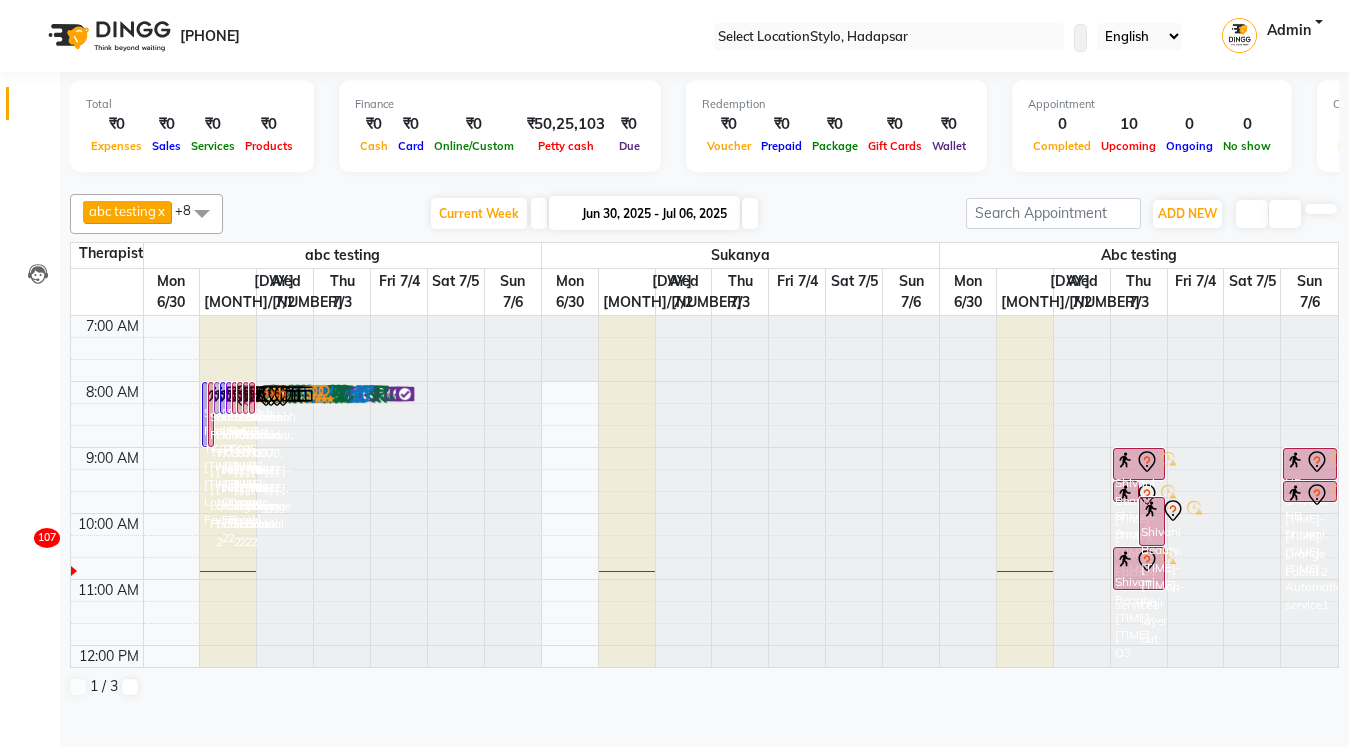 click on "abc testing" at bounding box center (122, 211) 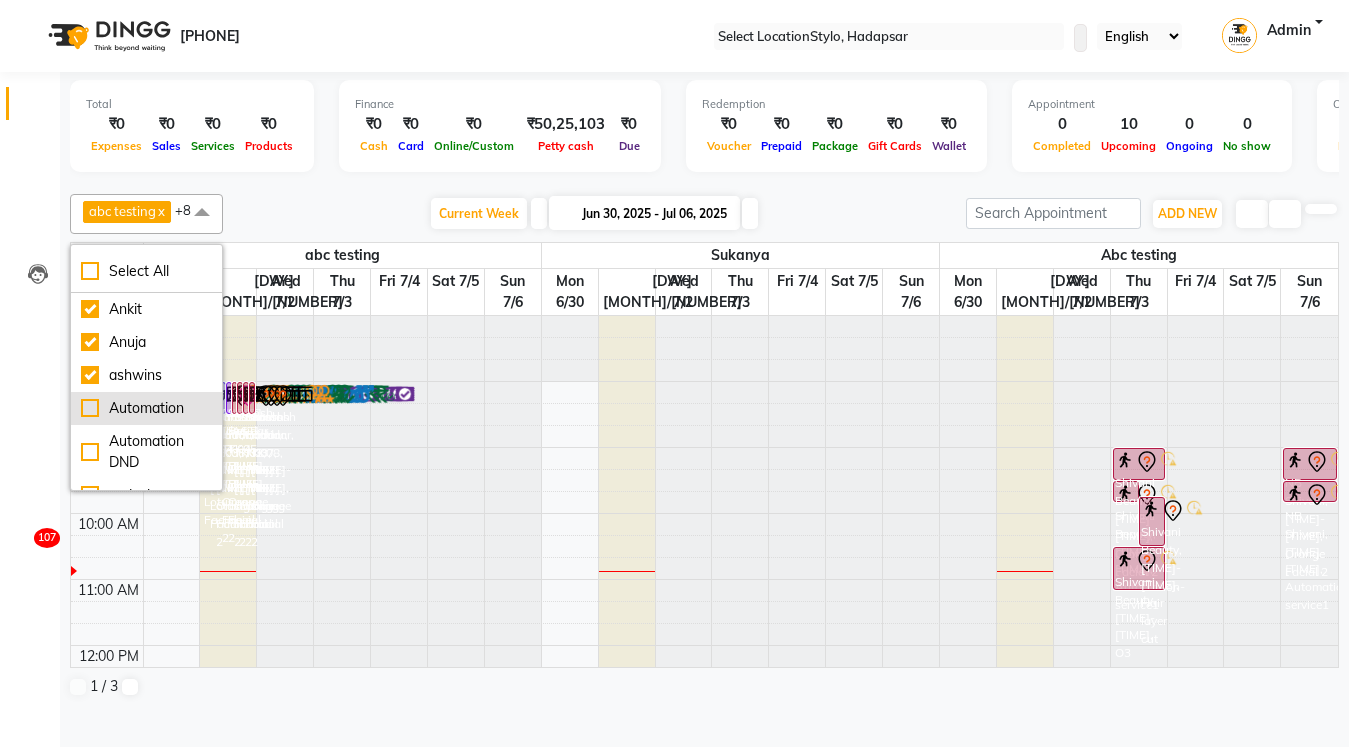 click on "Automation" at bounding box center [146, 111] 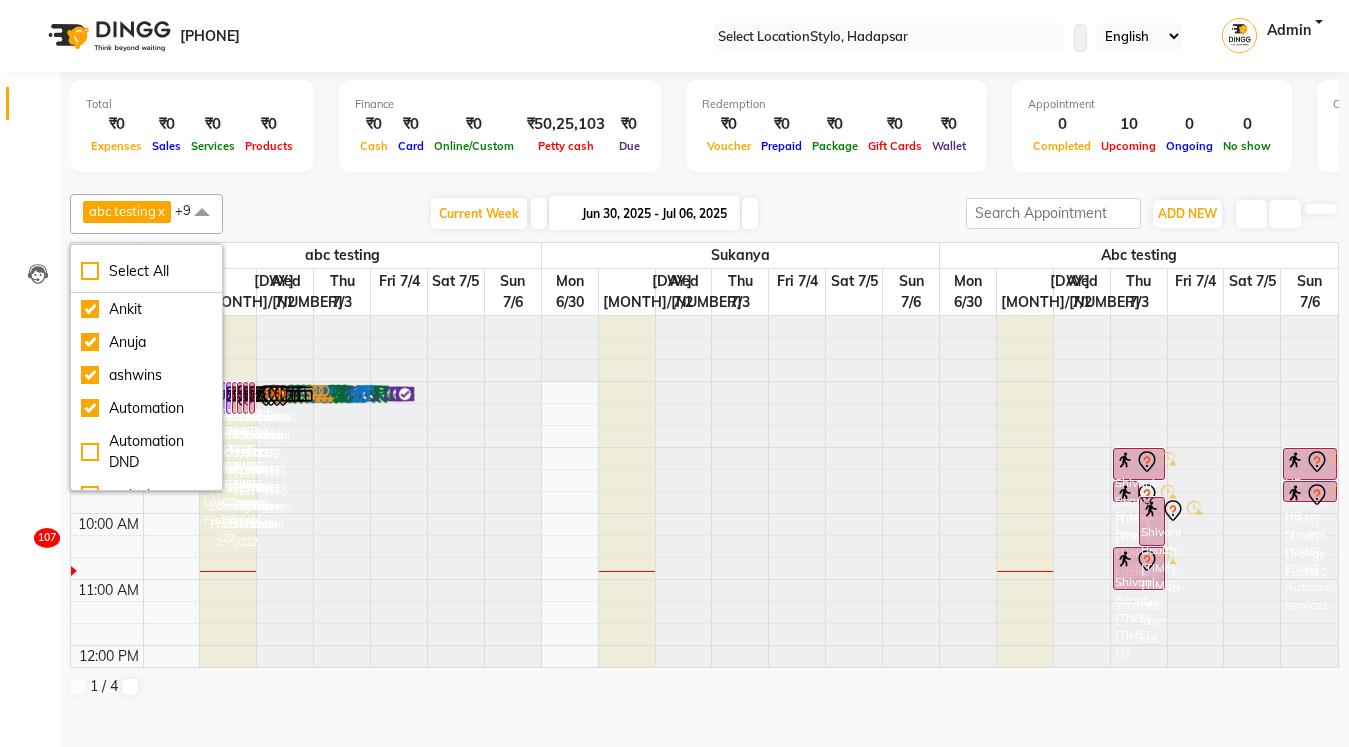 click at bounding box center [740, 348] 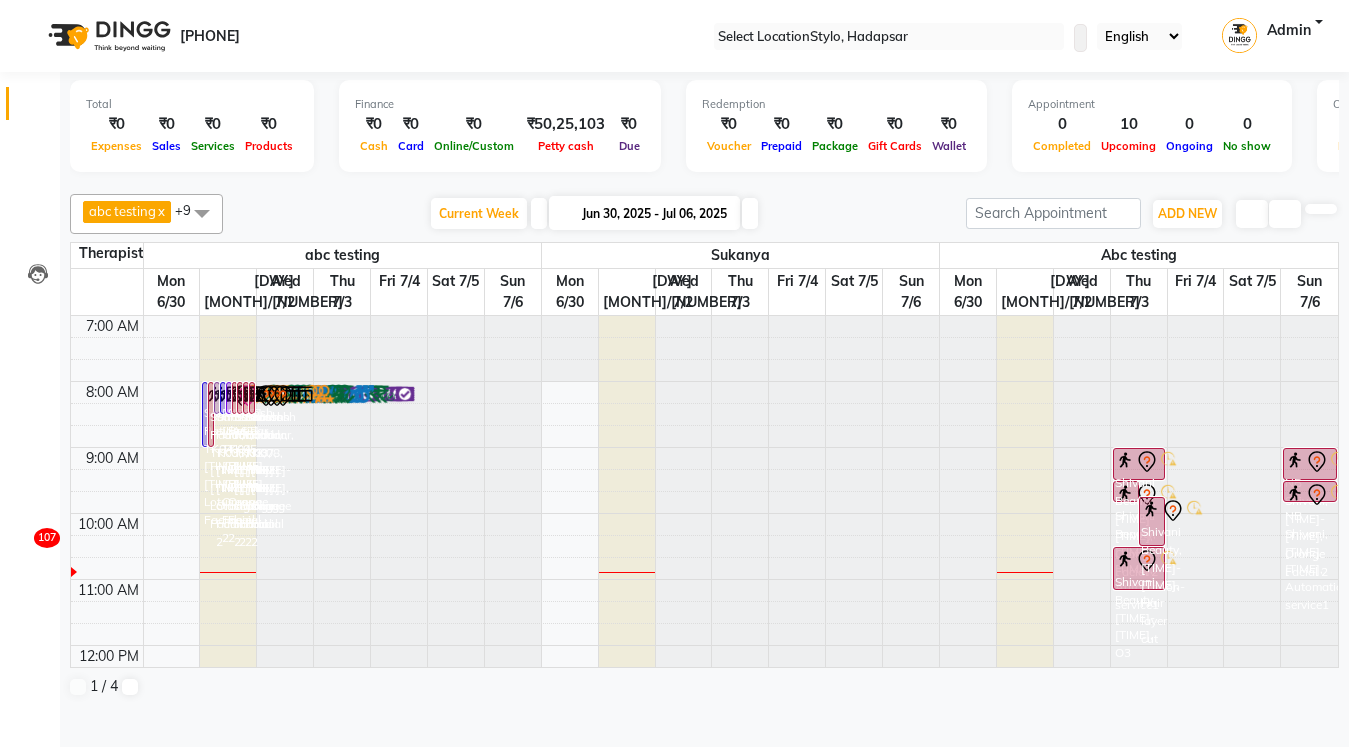 drag, startPoint x: 796, startPoint y: 476, endPoint x: 780, endPoint y: 444, distance: 35.77709 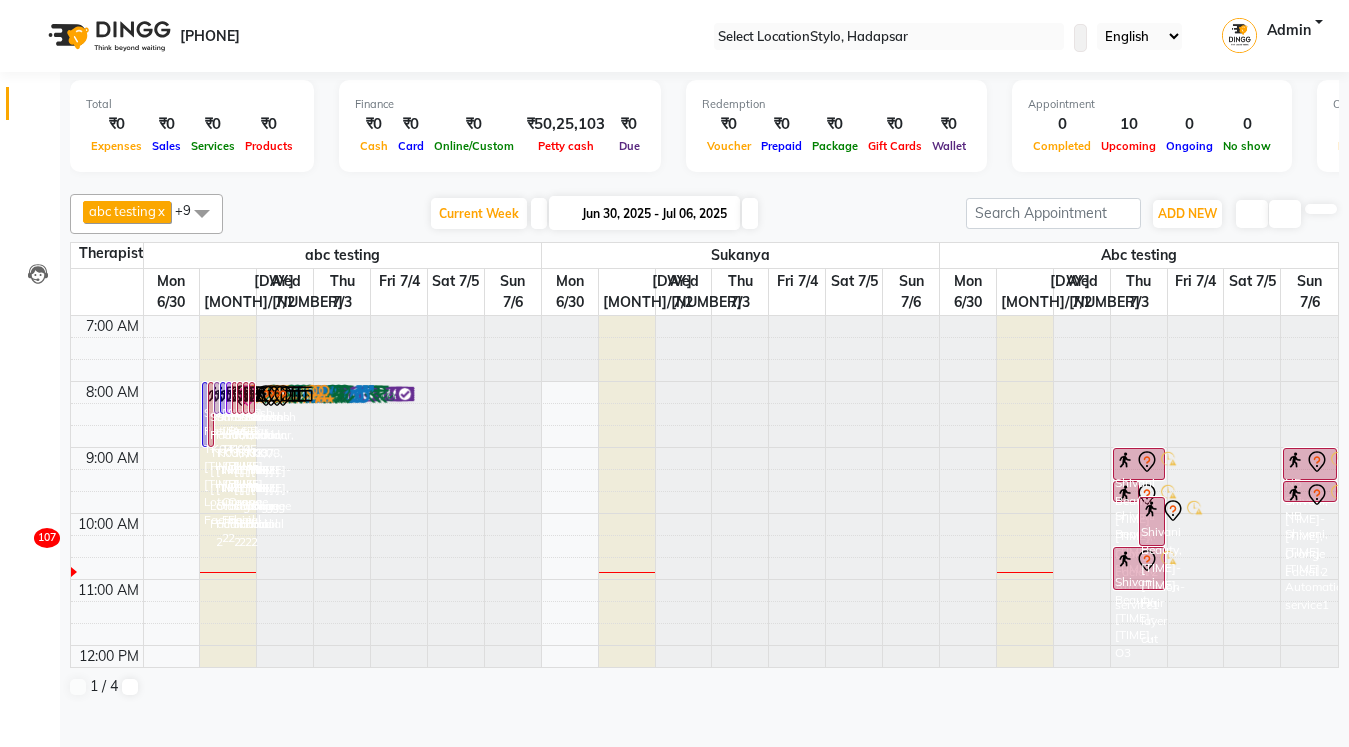 click on "abc testing" at bounding box center [122, 211] 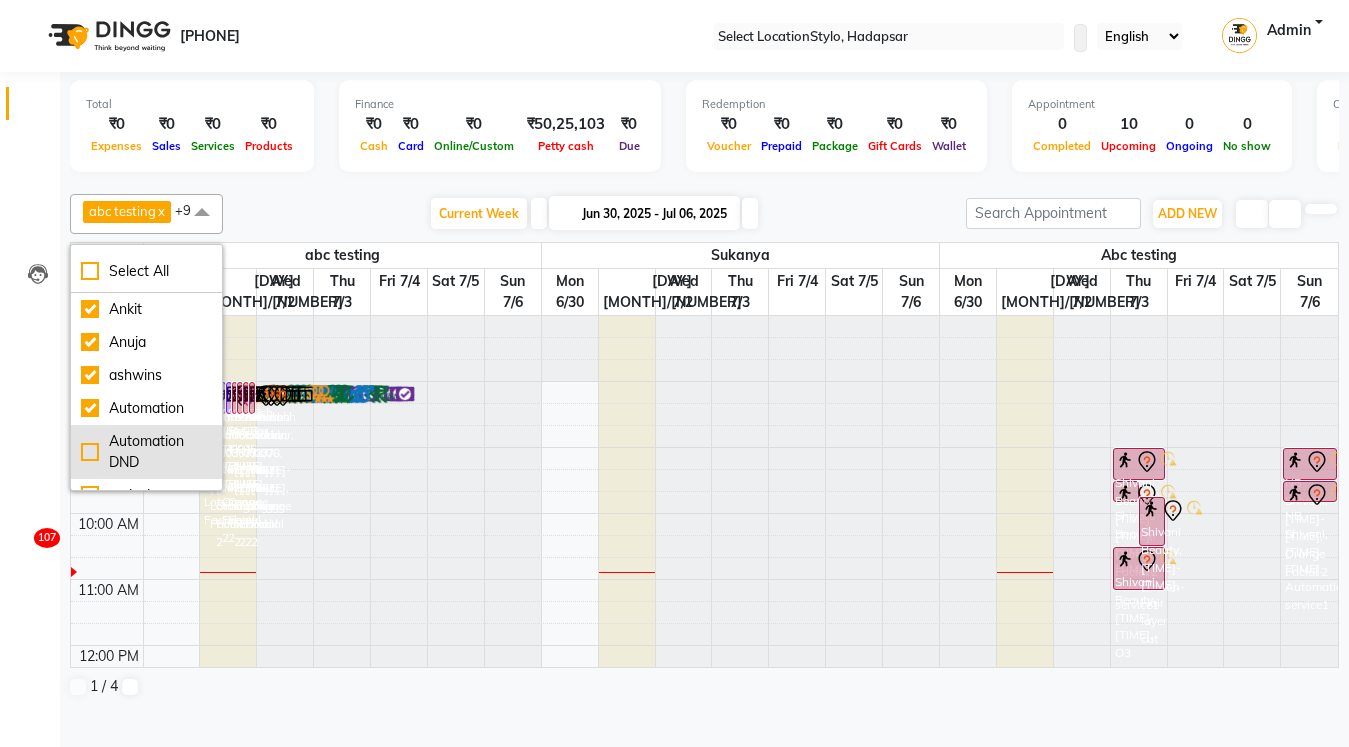 click on "Automation DND" at bounding box center [146, 111] 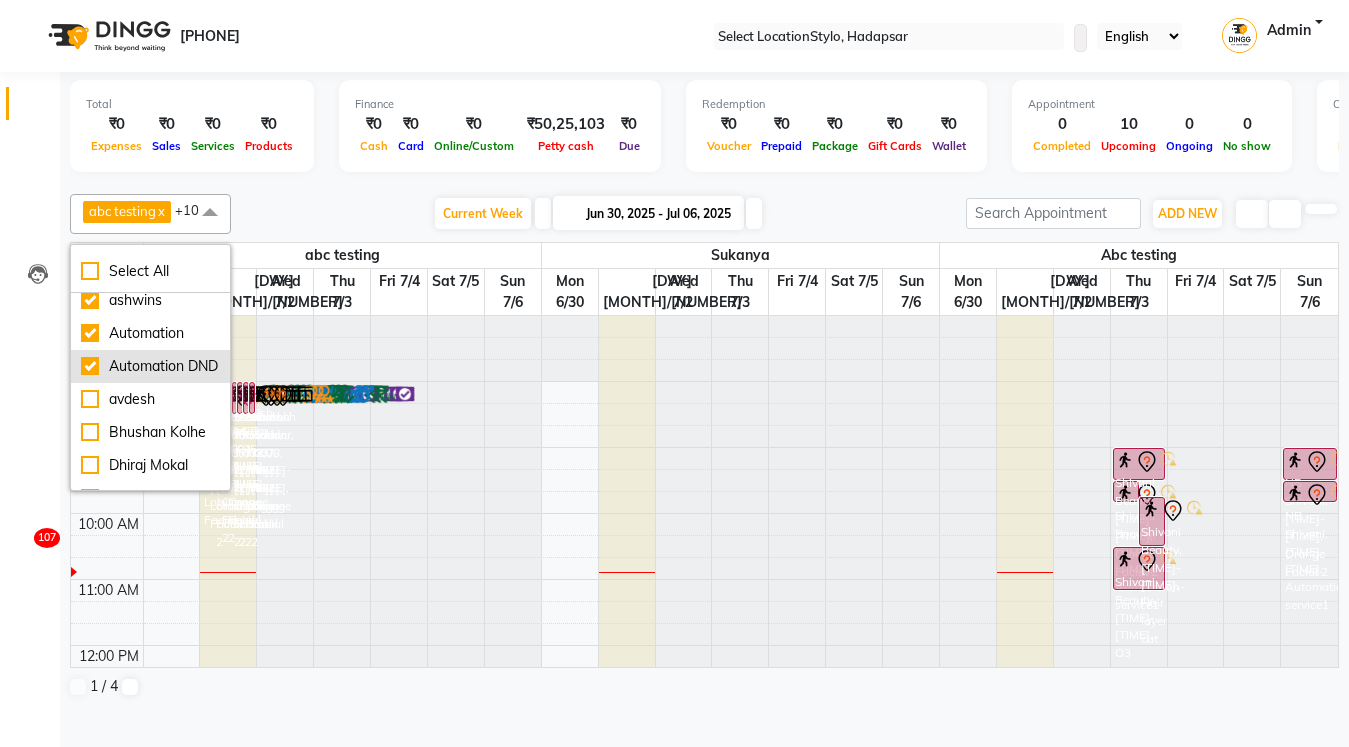 scroll, scrollTop: 307, scrollLeft: 0, axis: vertical 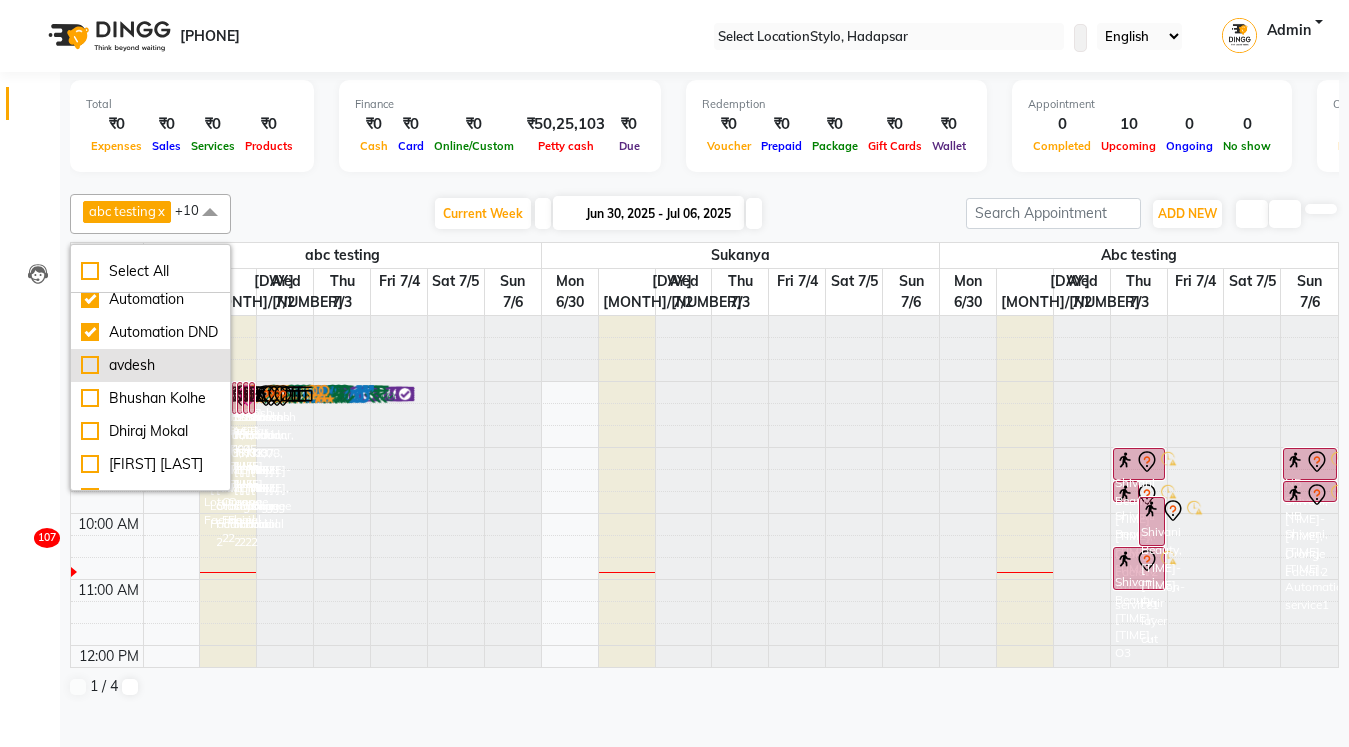 click on "[FIRST]" at bounding box center (150, 2) 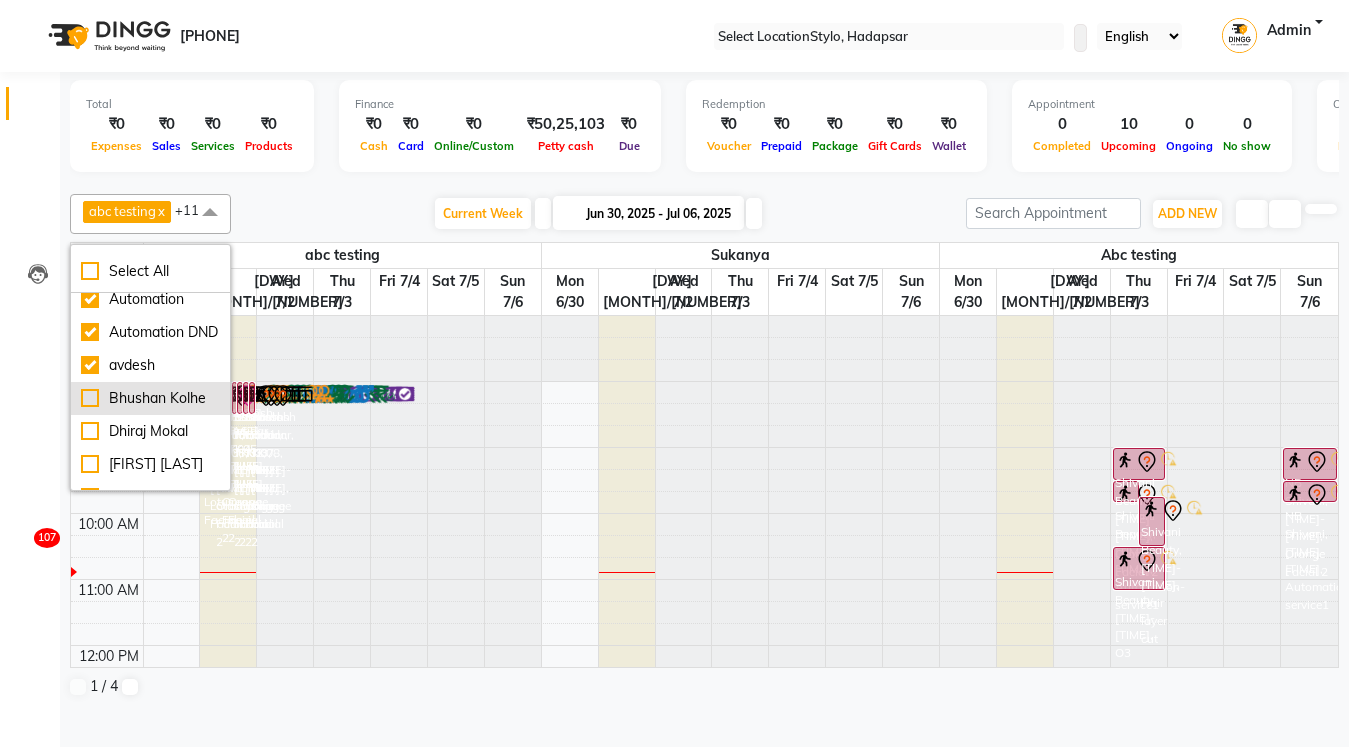 click on "[FIRST] [LAST]" at bounding box center [150, 2] 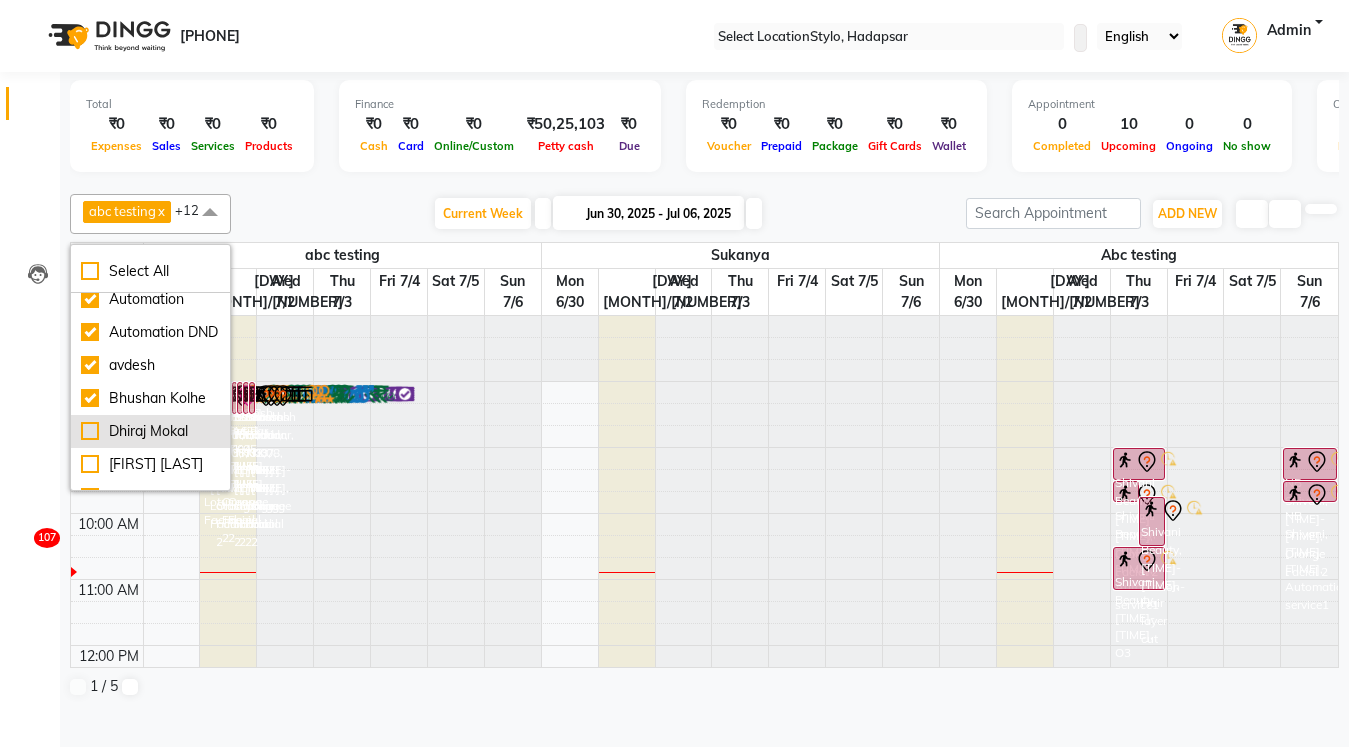 click on "[FIRST] [LAST]" at bounding box center [150, 431] 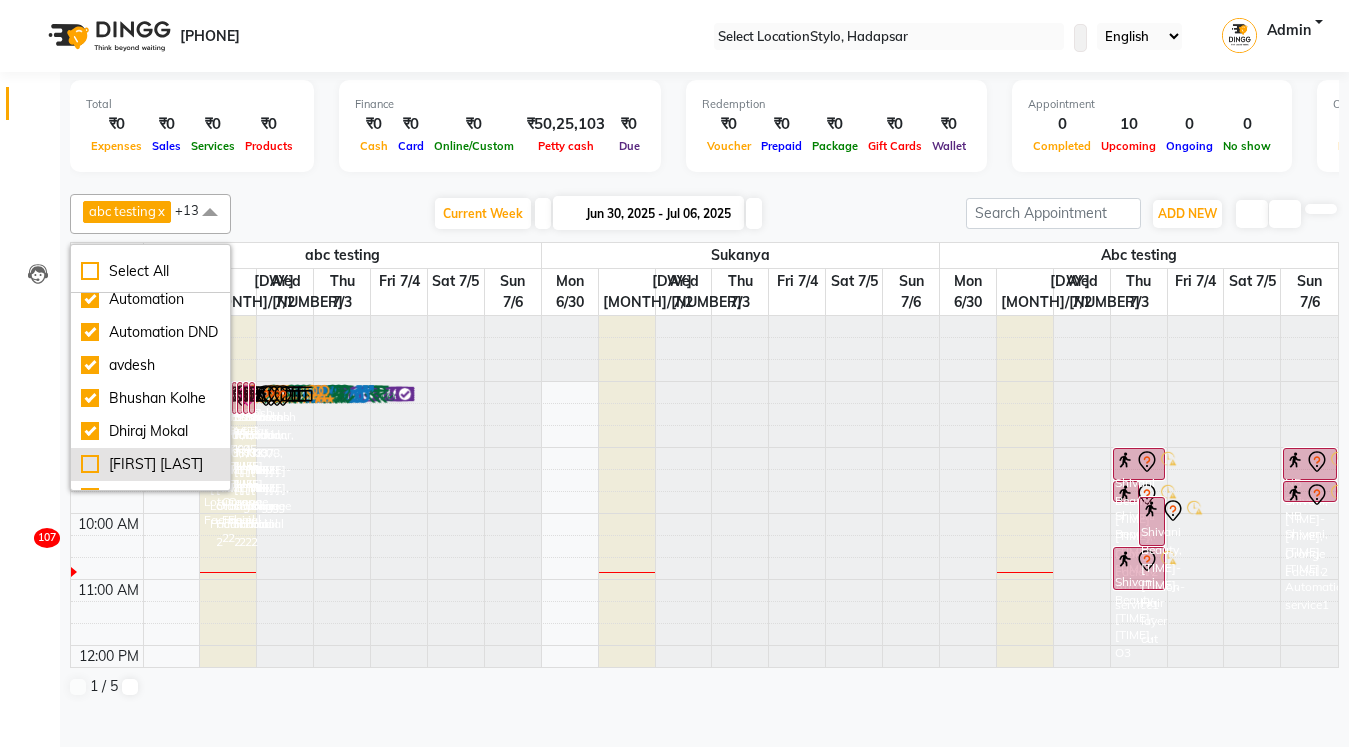 click on "[FIRST] [LAST]" at bounding box center [150, 2] 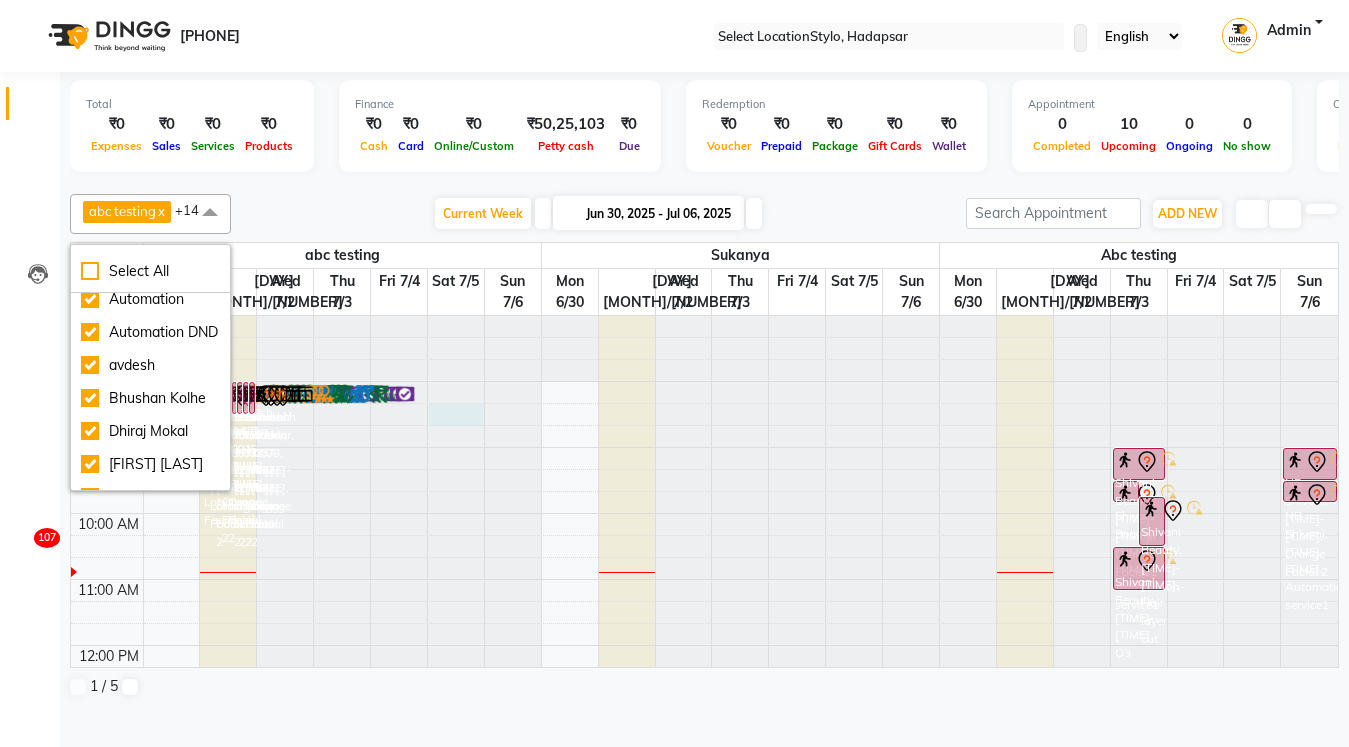 click at bounding box center (456, 316) 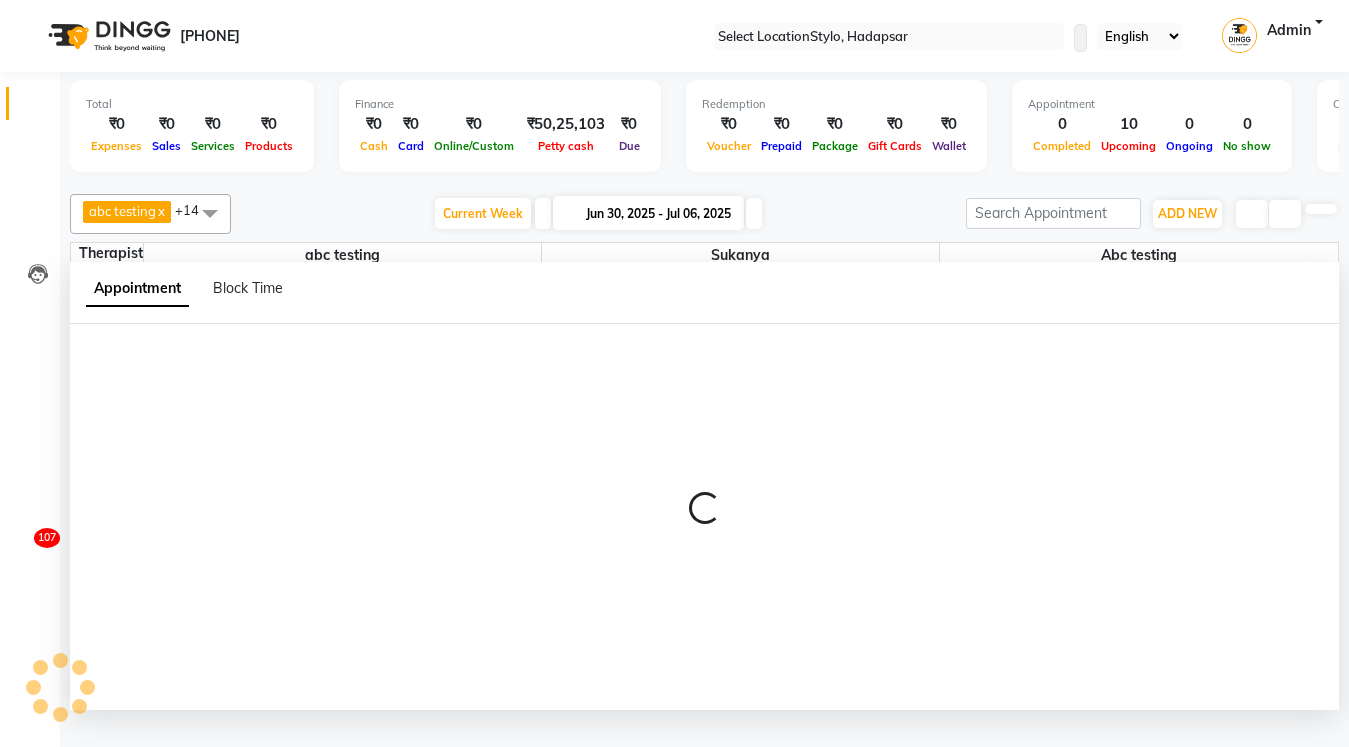 scroll, scrollTop: 1, scrollLeft: 0, axis: vertical 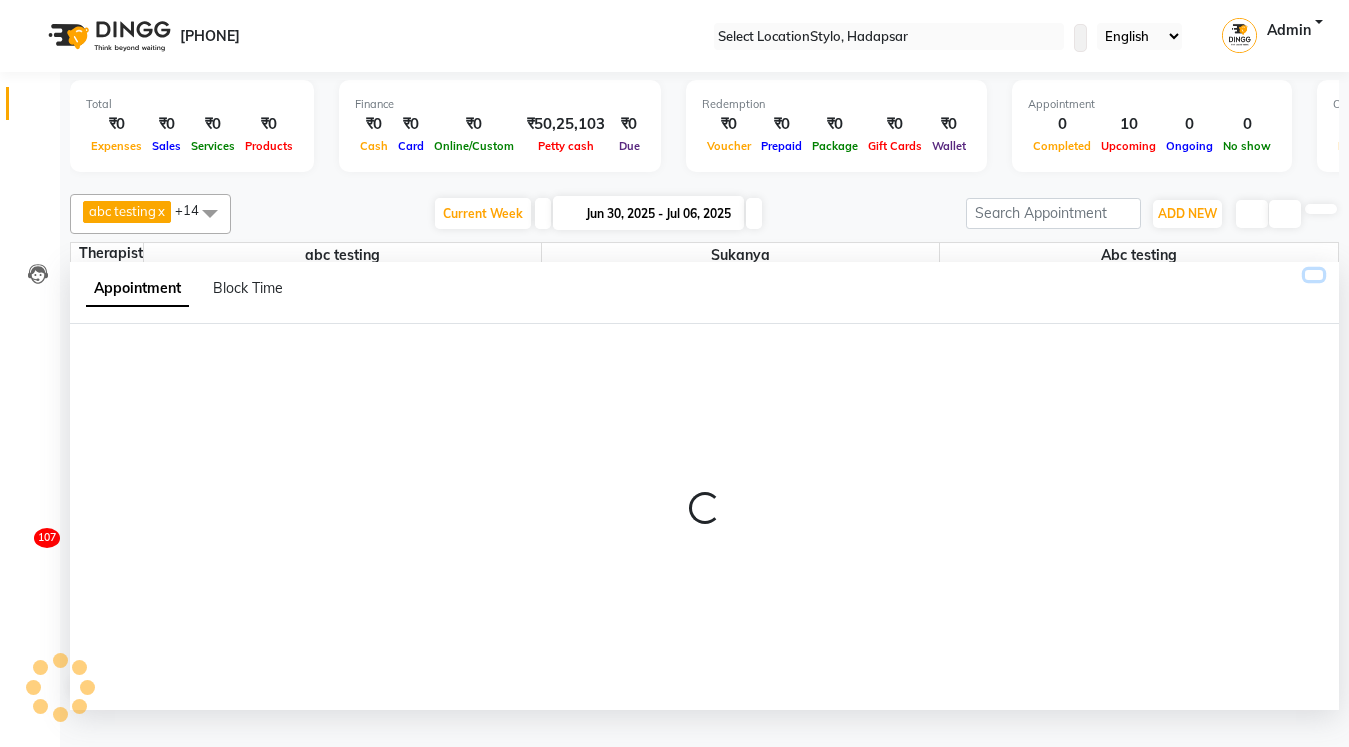 click at bounding box center (1314, 275) 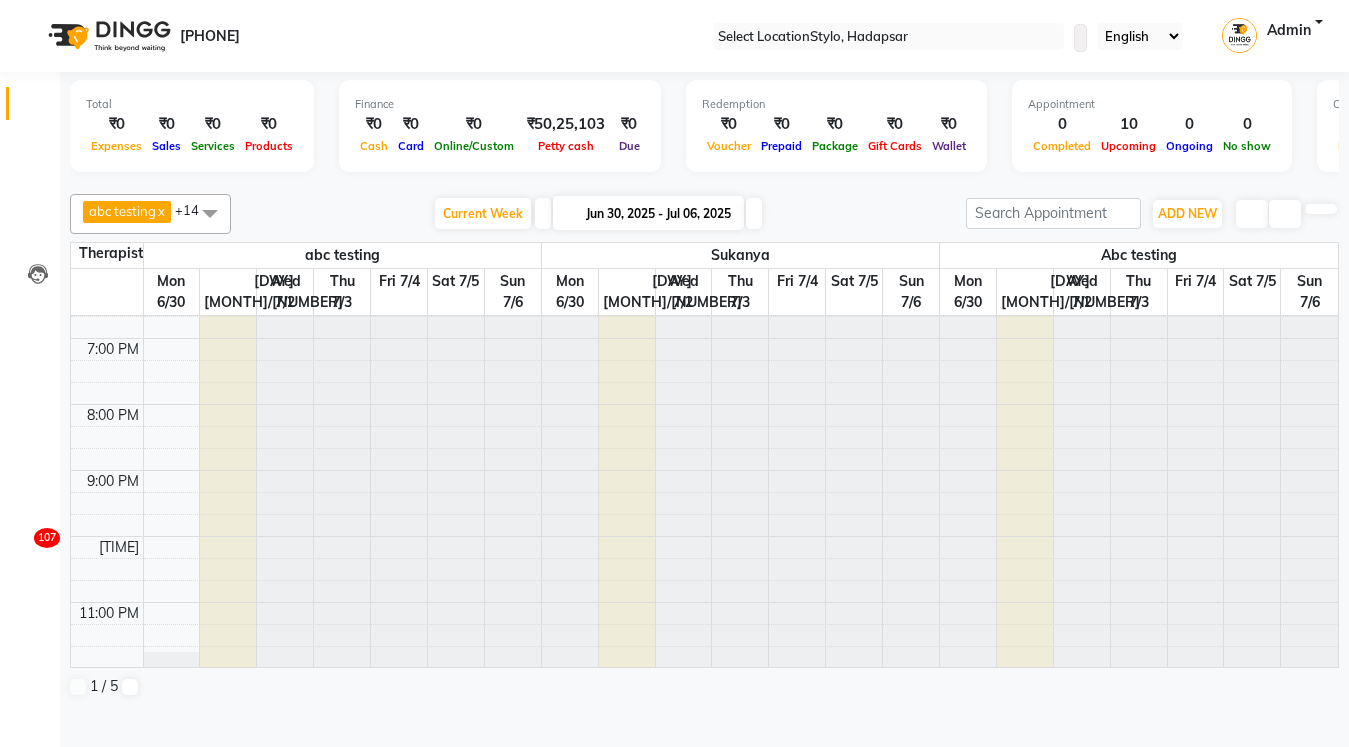 scroll, scrollTop: 357, scrollLeft: 0, axis: vertical 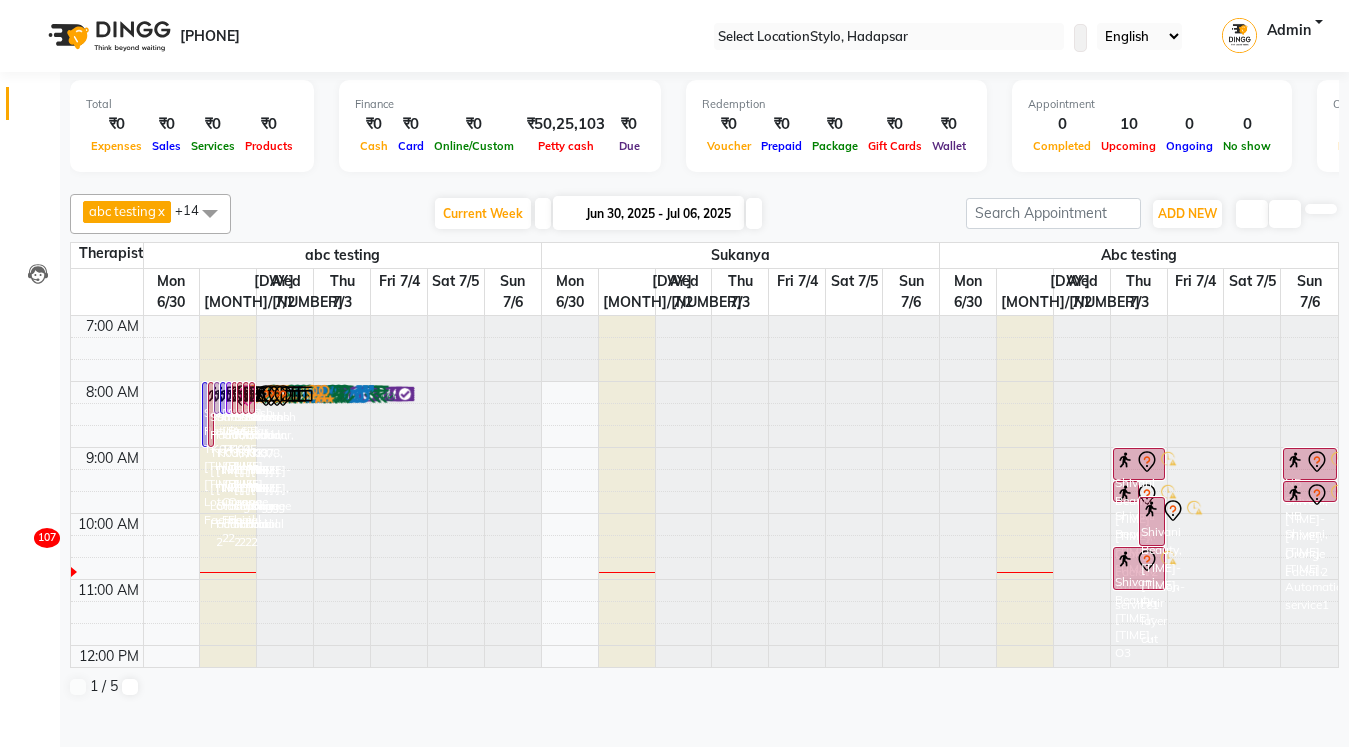drag, startPoint x: 1284, startPoint y: 362, endPoint x: 1020, endPoint y: 361, distance: 264.0019 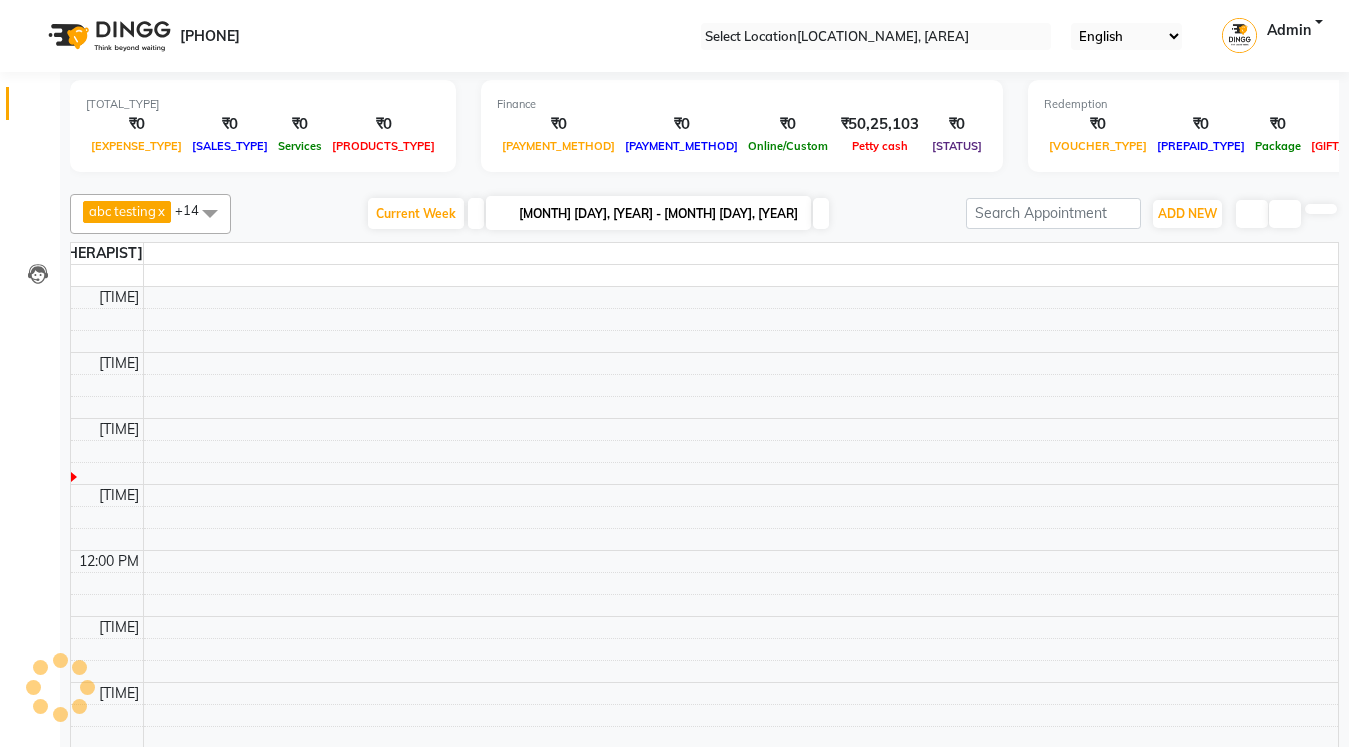 scroll, scrollTop: 0, scrollLeft: 0, axis: both 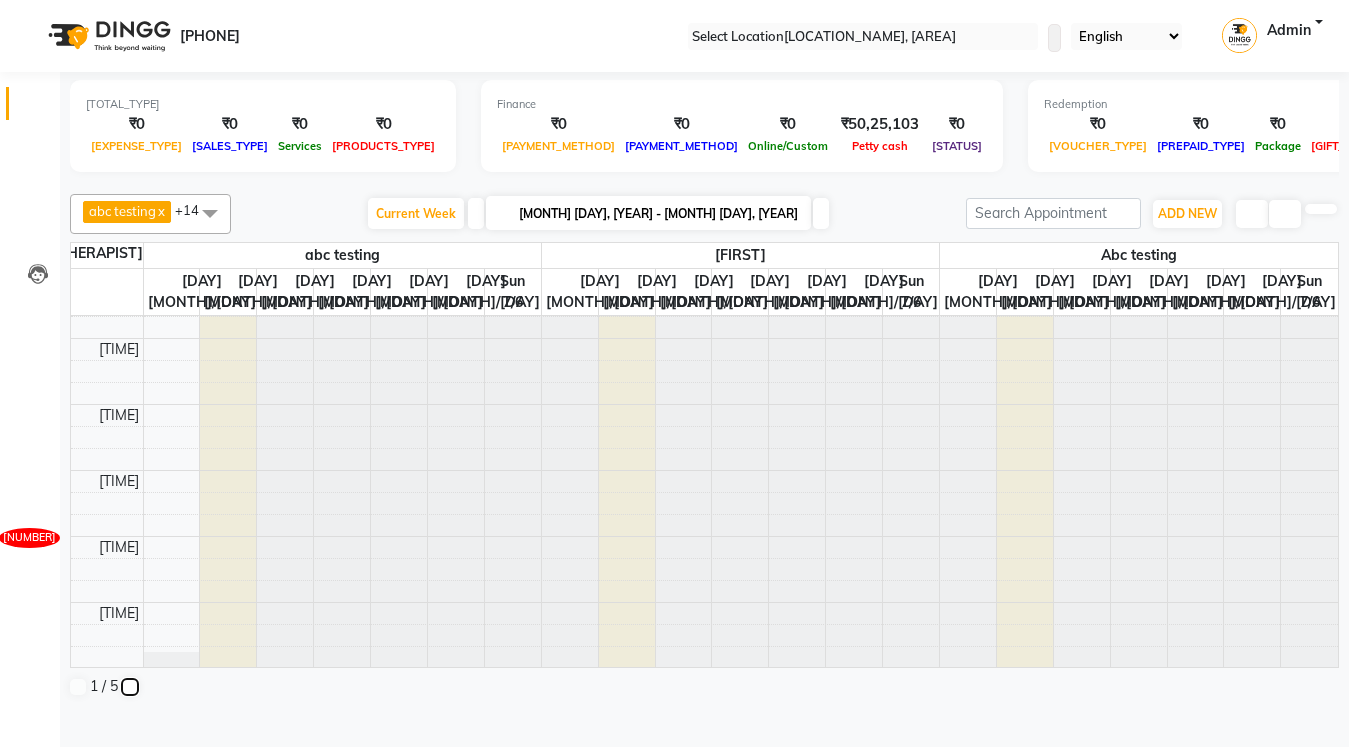 click at bounding box center [130, 687] 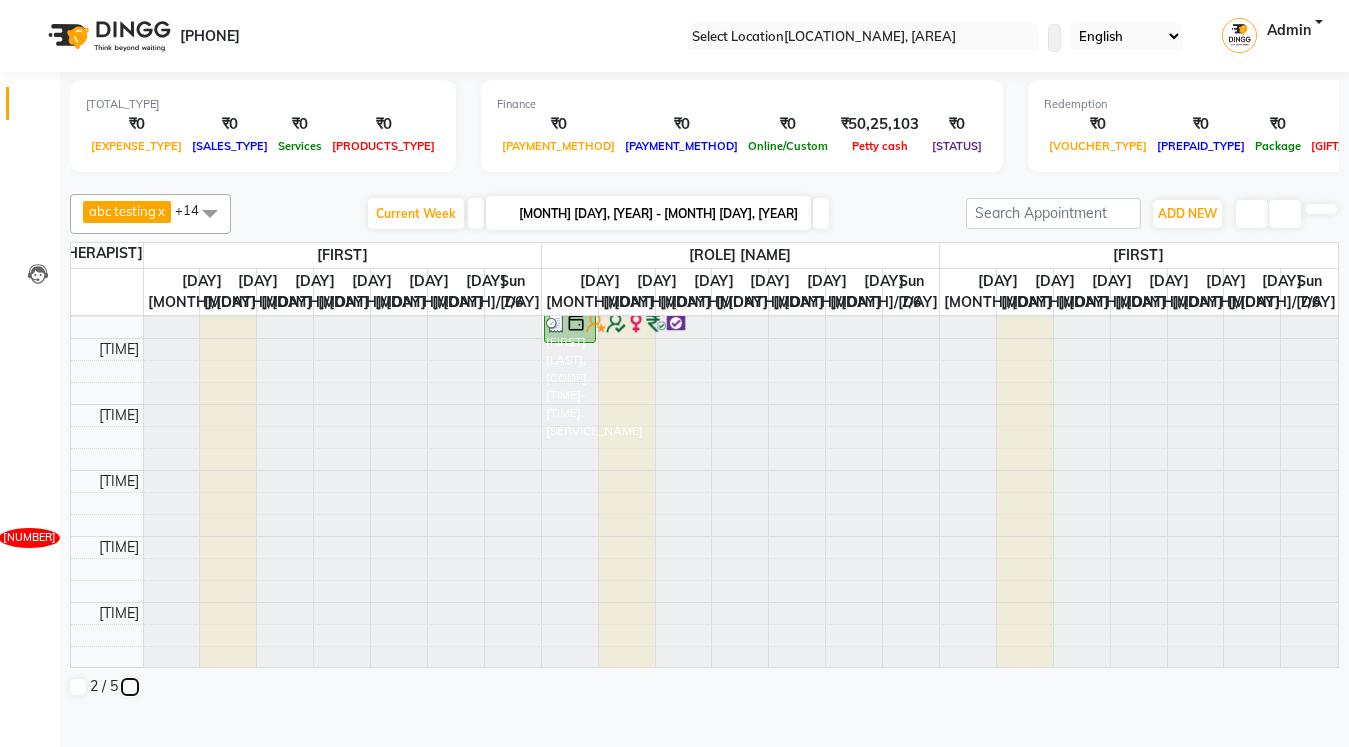 click at bounding box center [130, 687] 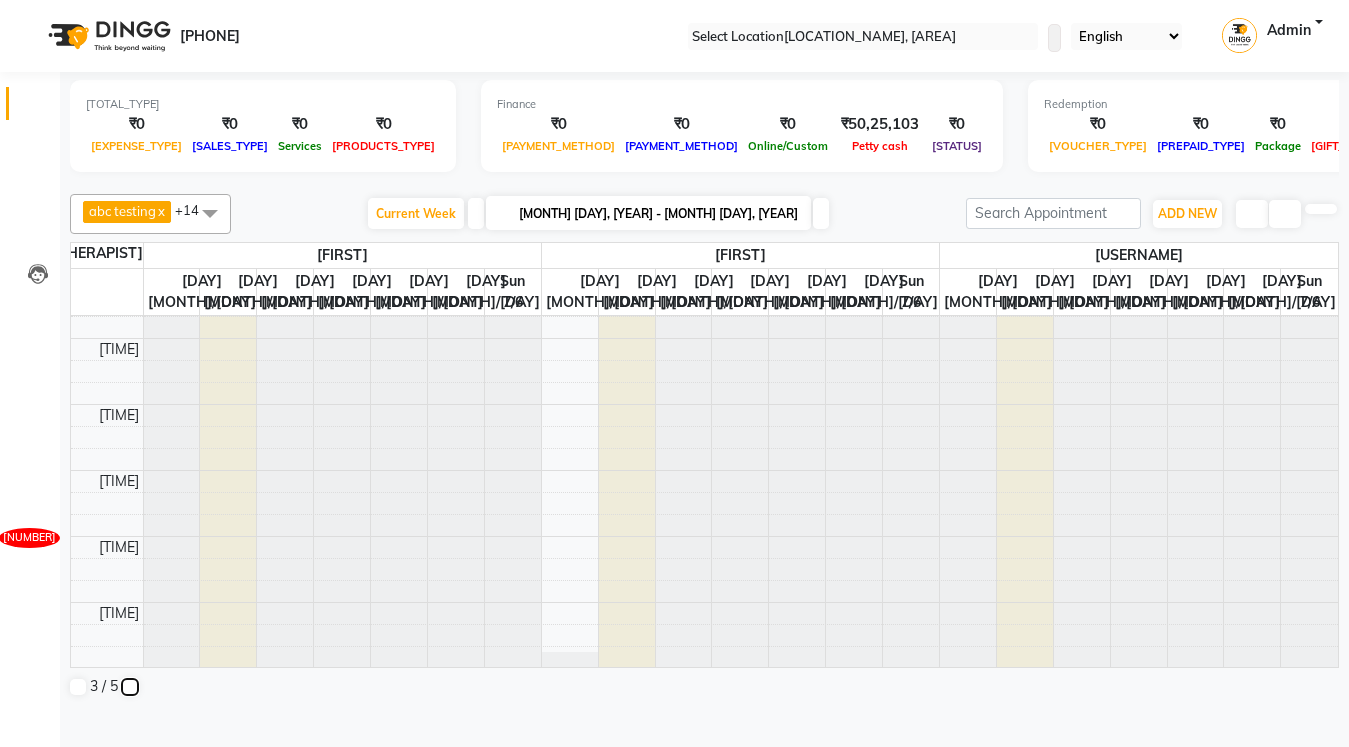 click at bounding box center (130, 687) 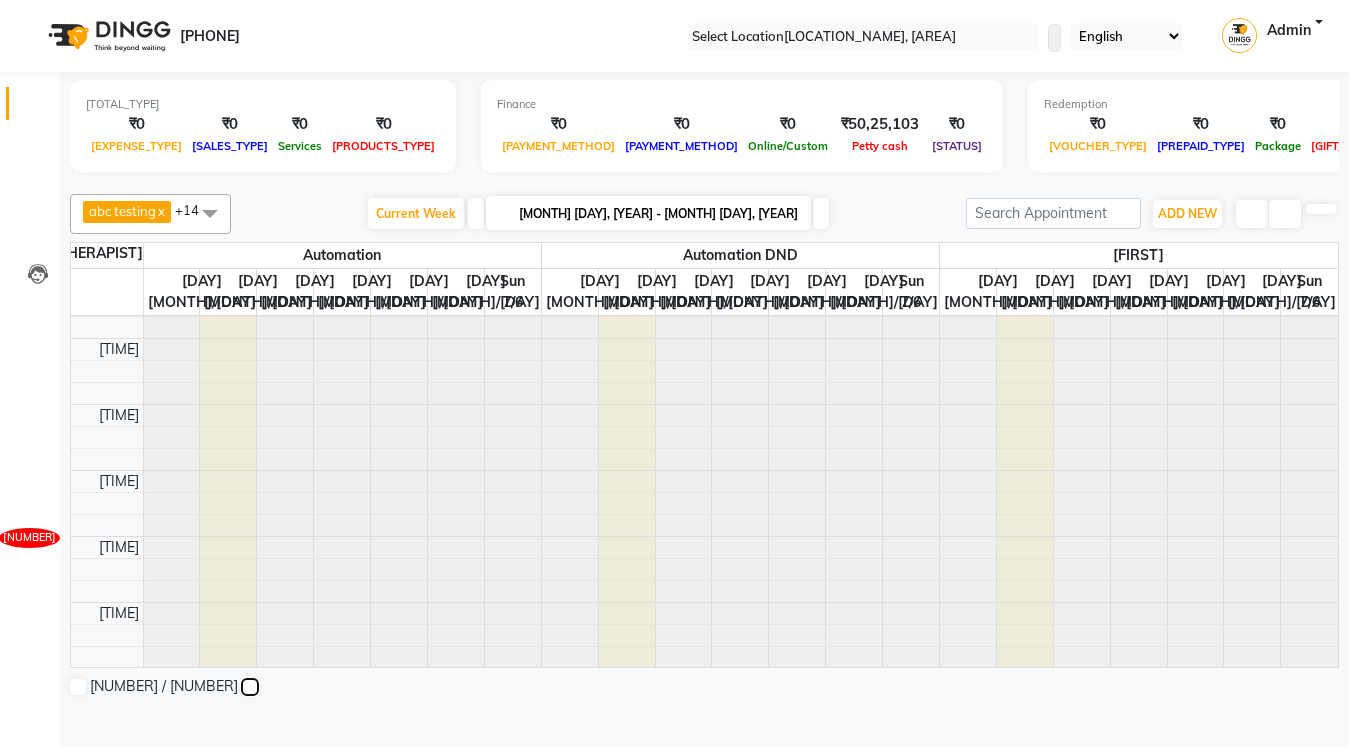 click at bounding box center [250, 687] 